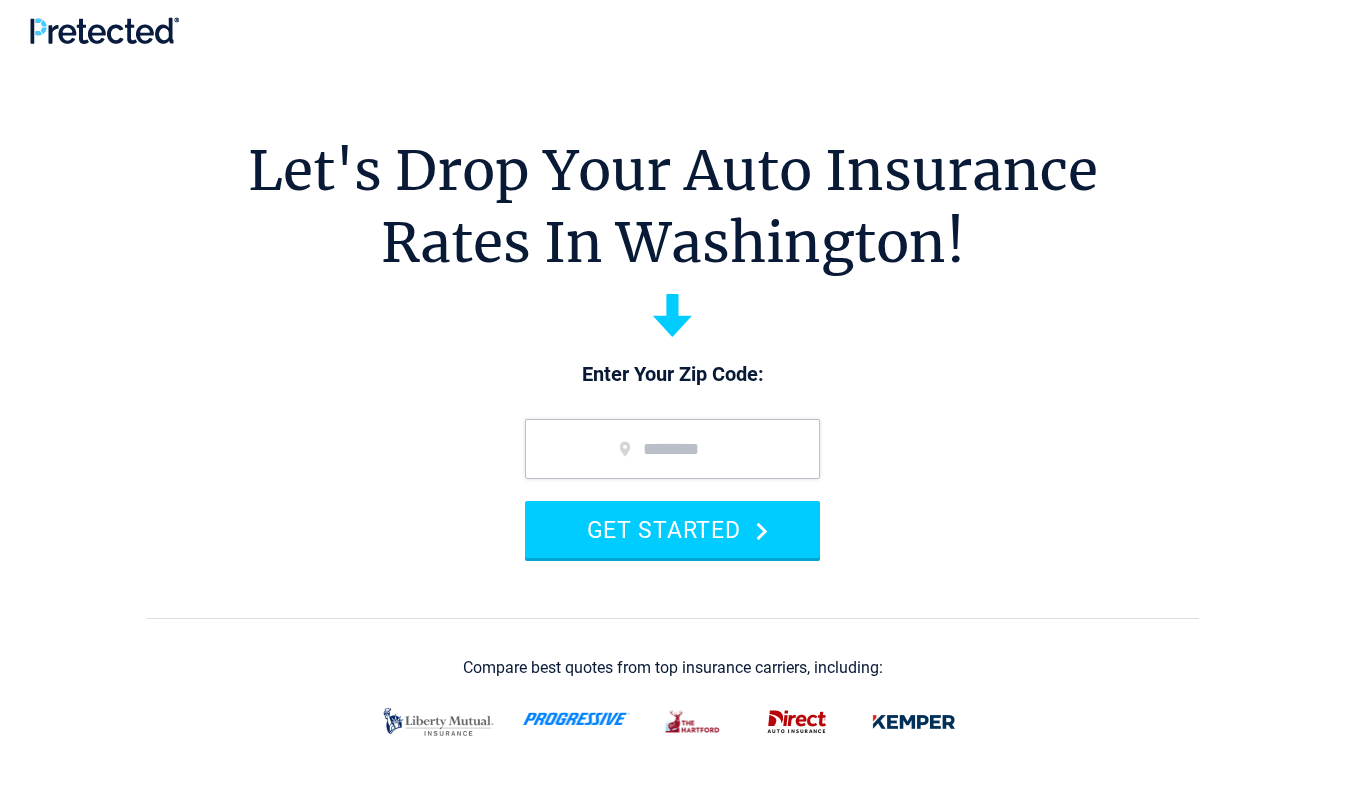 scroll, scrollTop: 0, scrollLeft: 0, axis: both 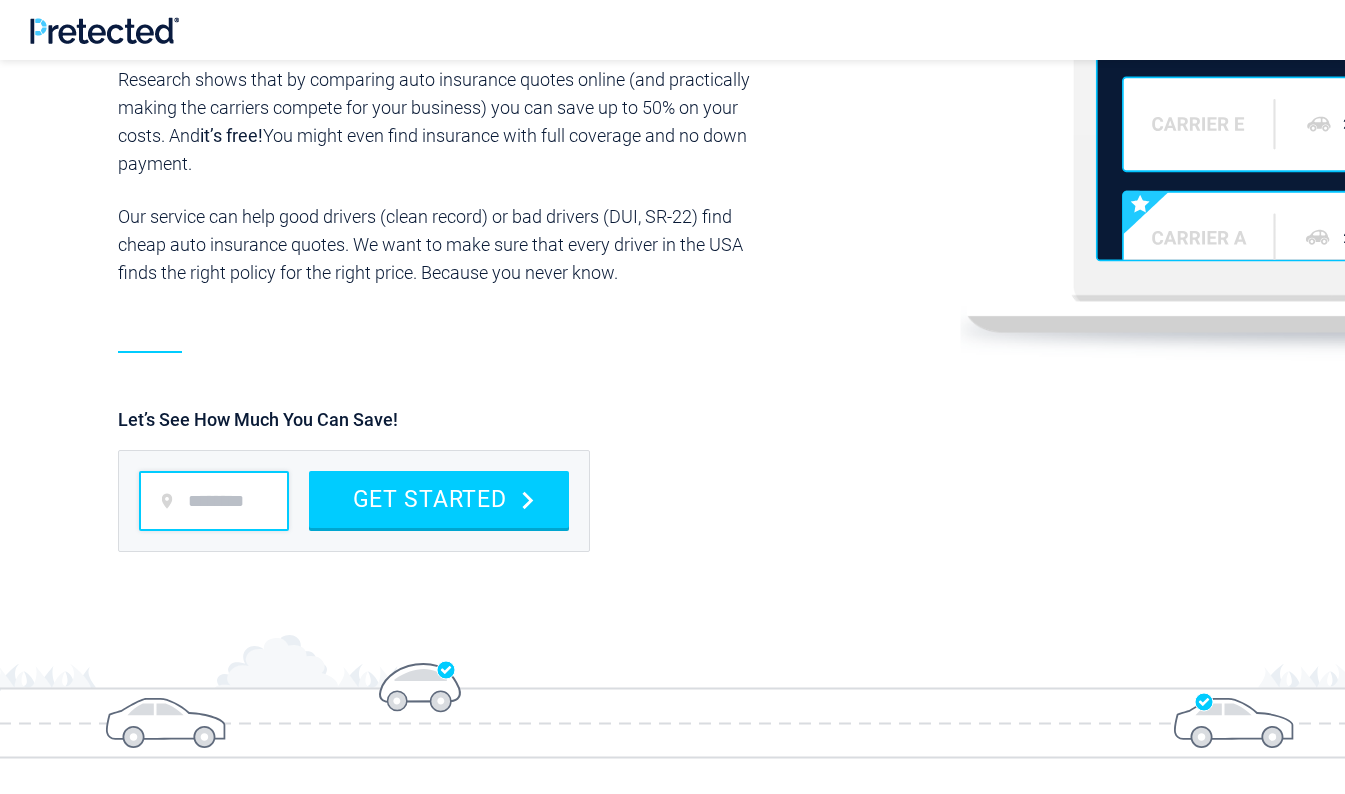 type on "*****" 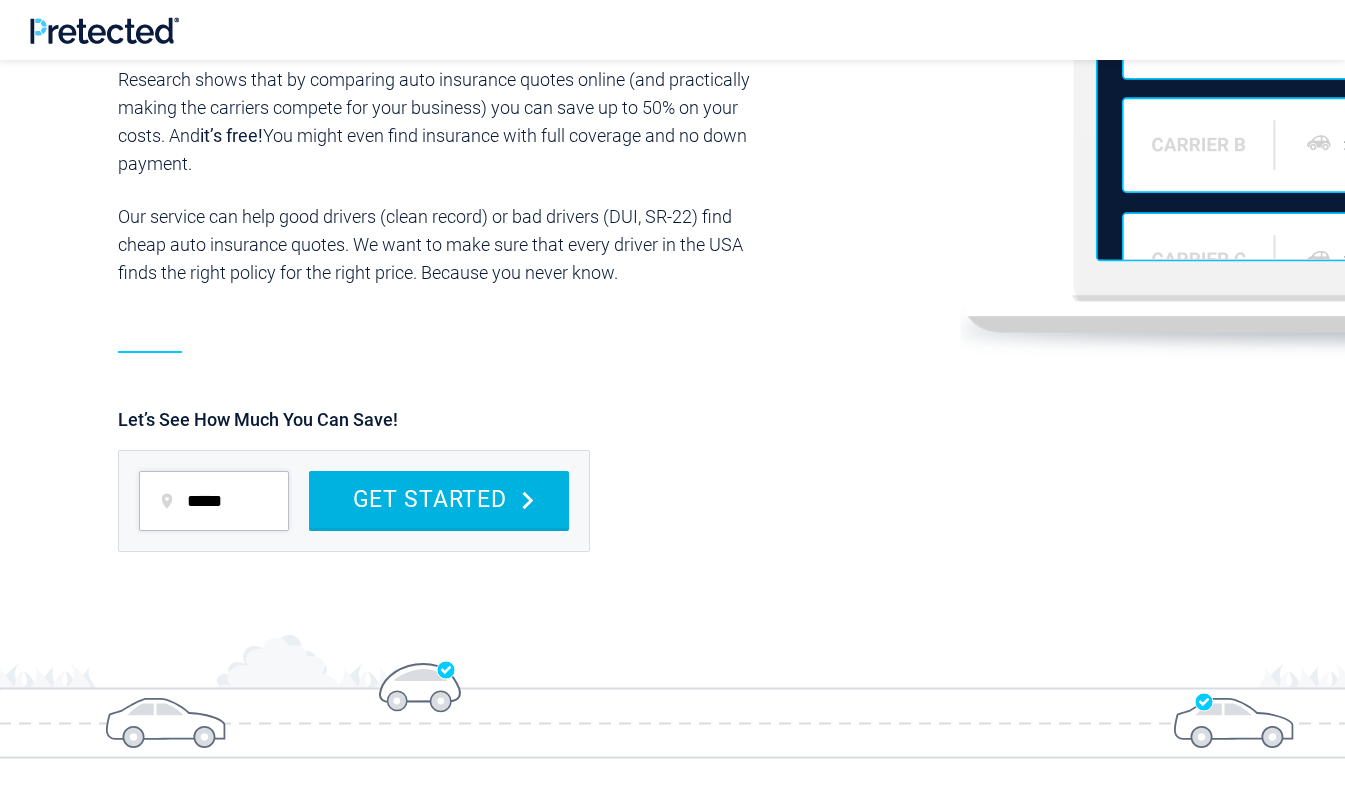type on "*****" 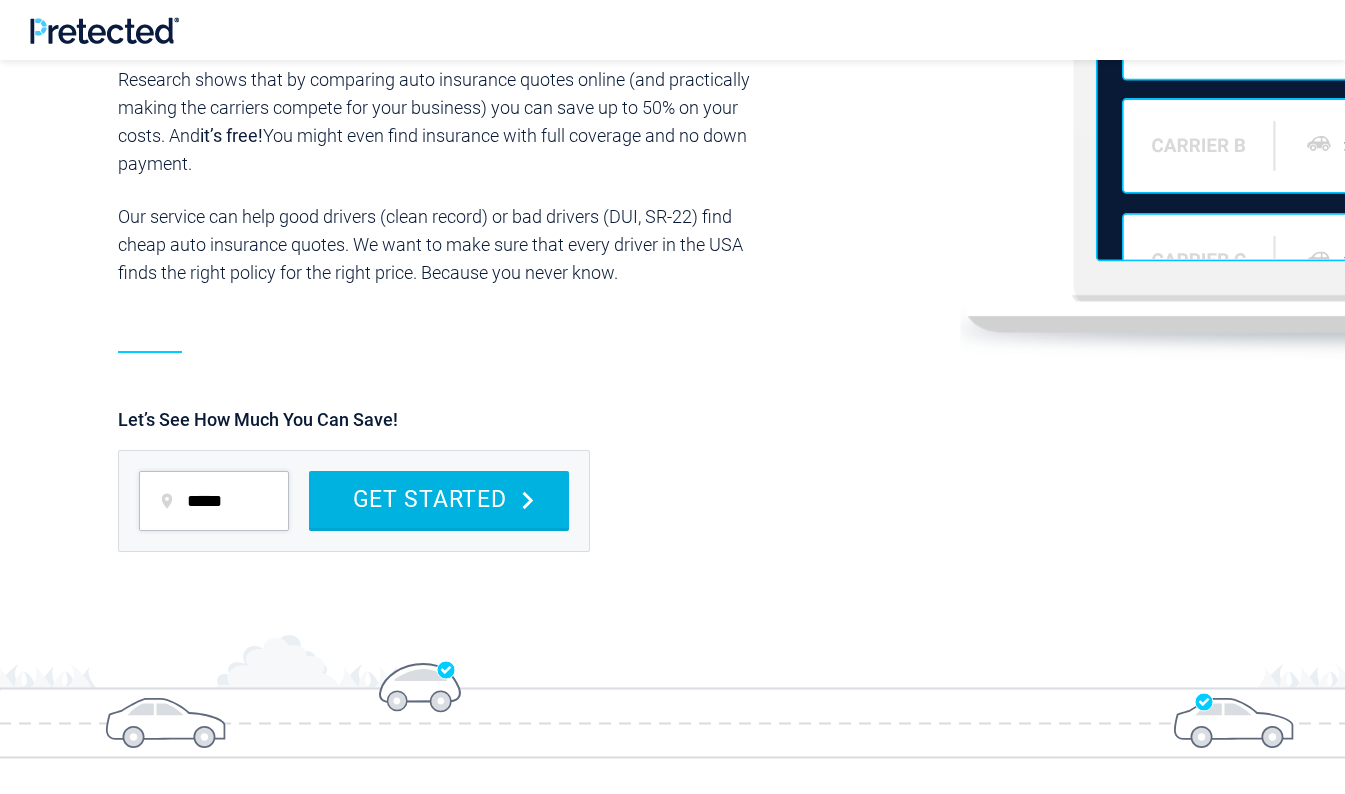 click on "GET STARTED" at bounding box center (439, 499) 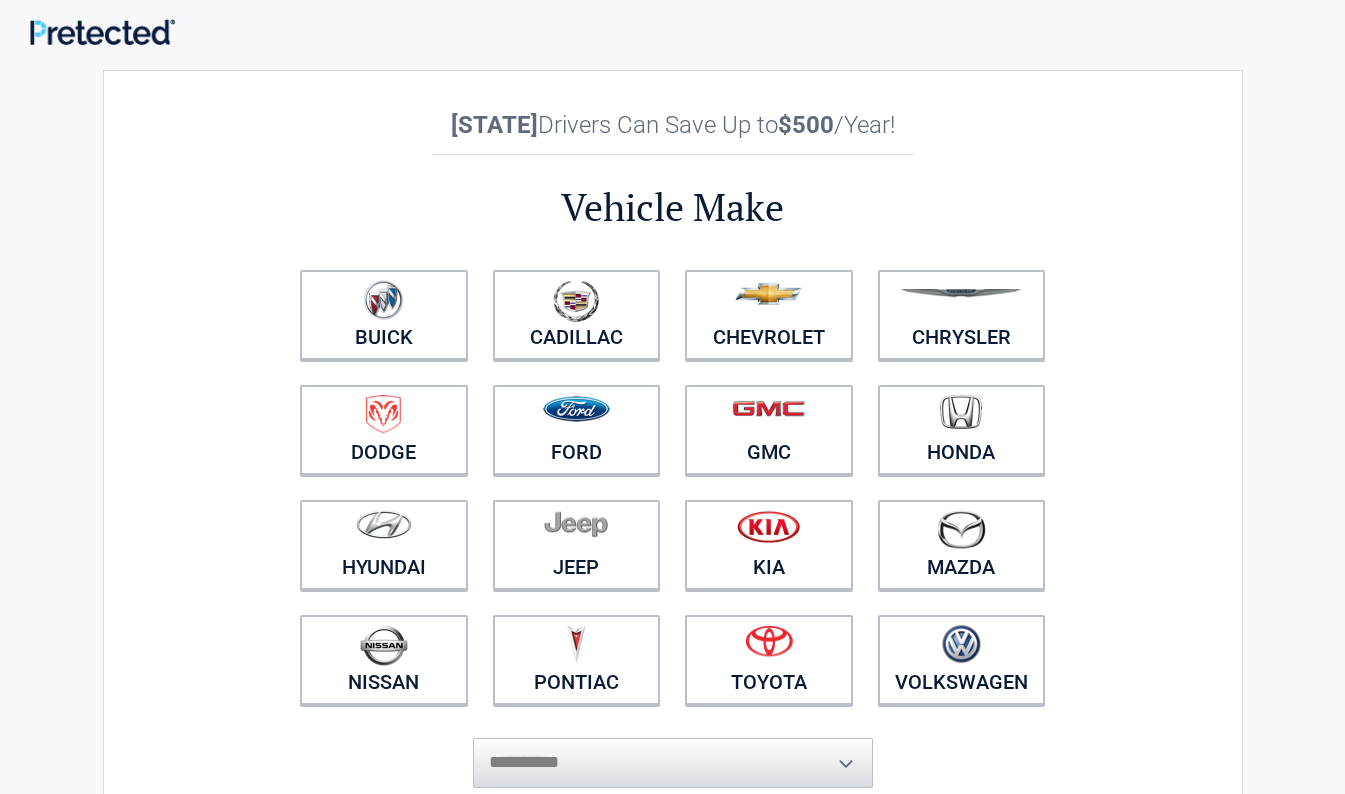 scroll, scrollTop: 0, scrollLeft: 0, axis: both 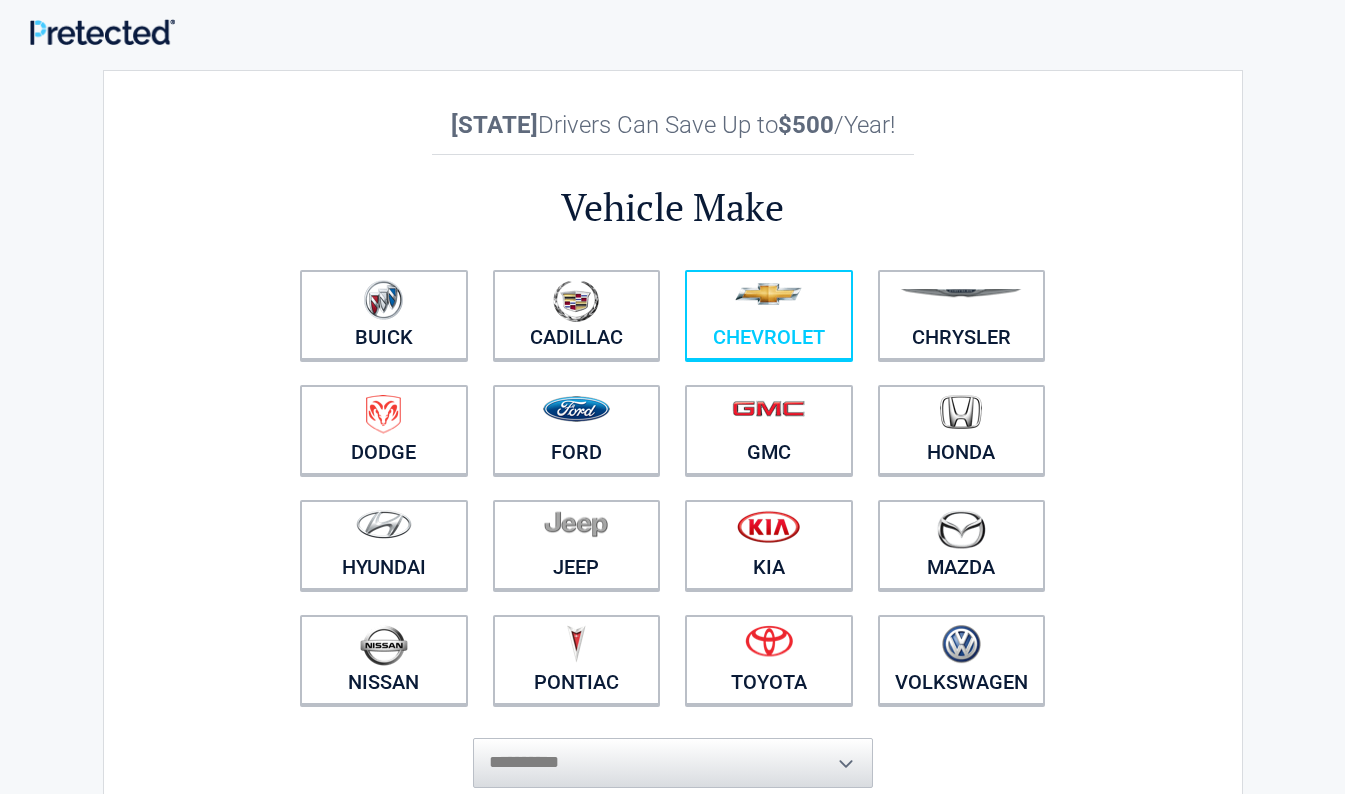 click on "Chevrolet" at bounding box center [769, 315] 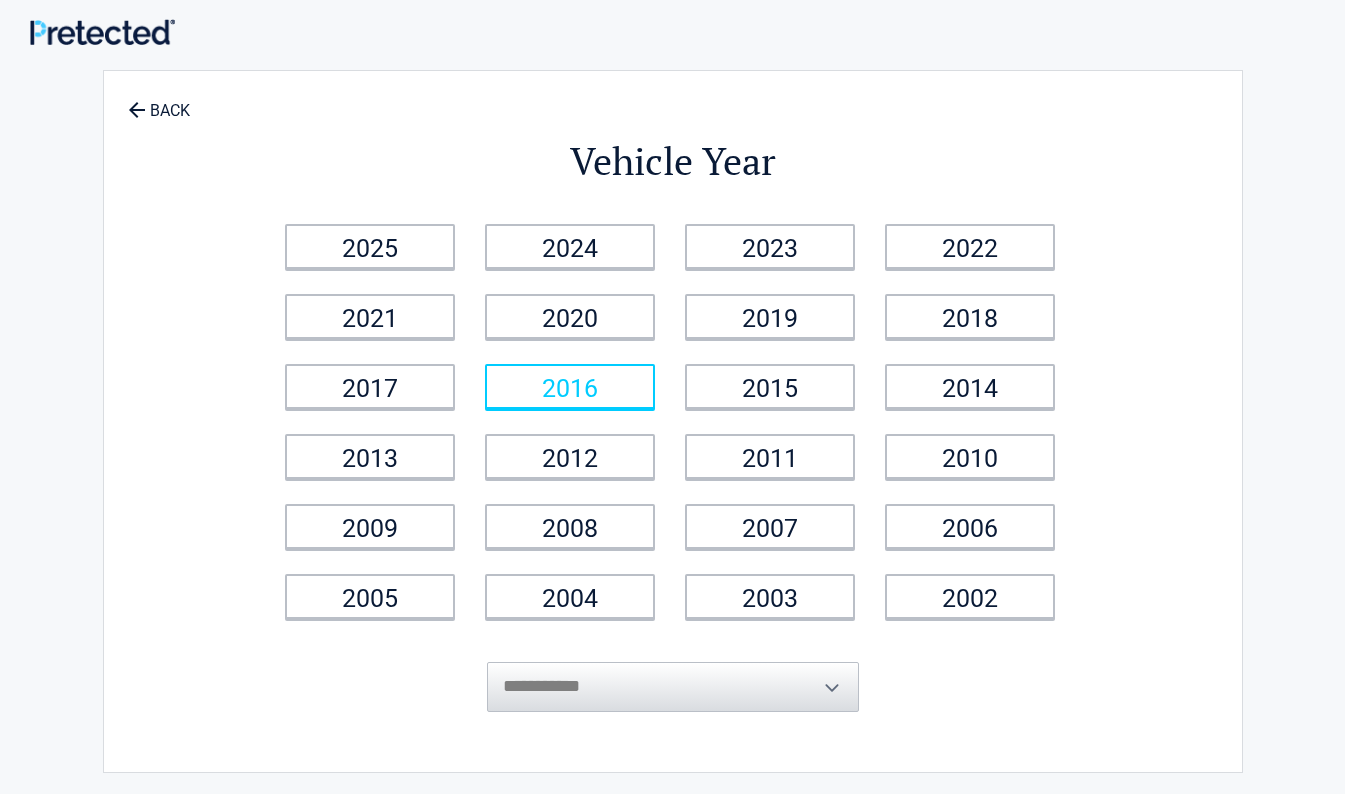 click on "2016" at bounding box center [570, 386] 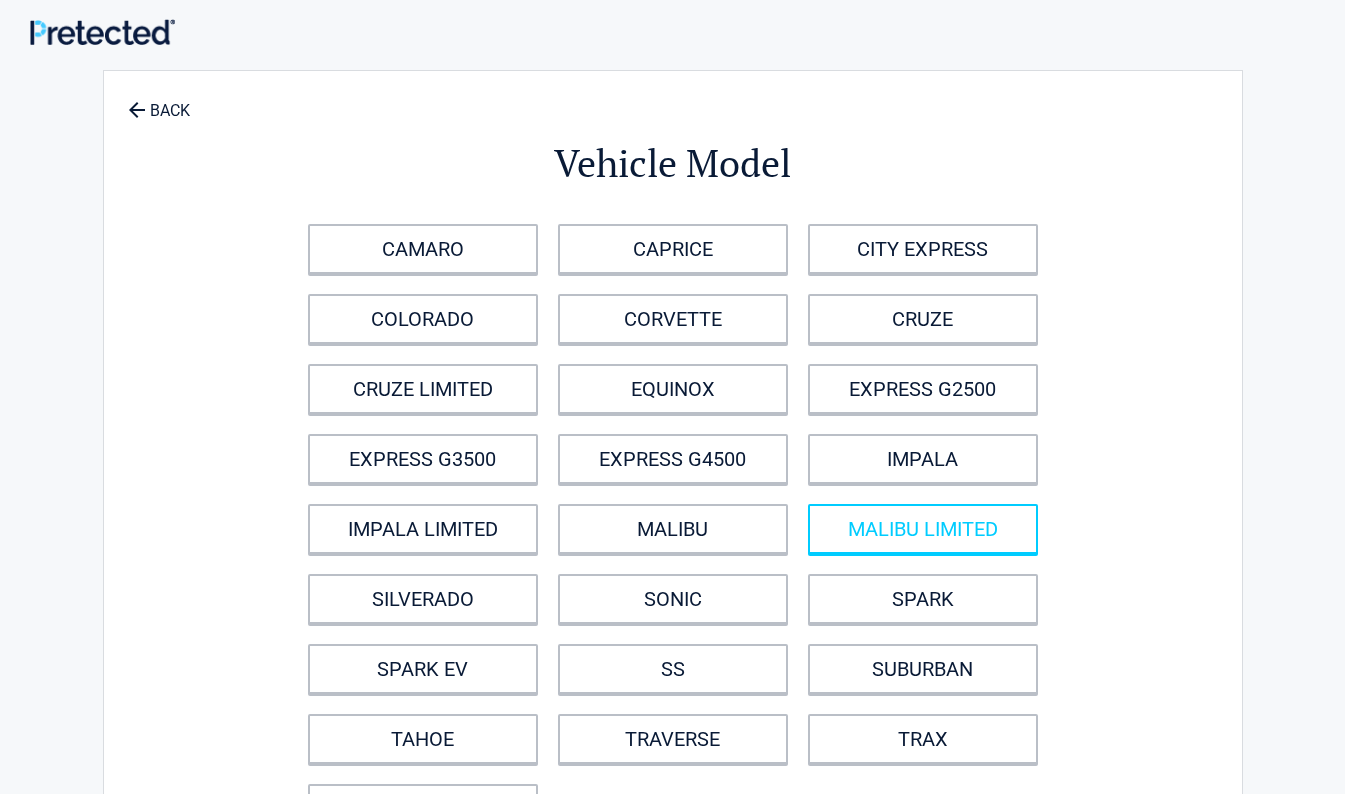 click on "MALIBU LIMITED" at bounding box center [923, 529] 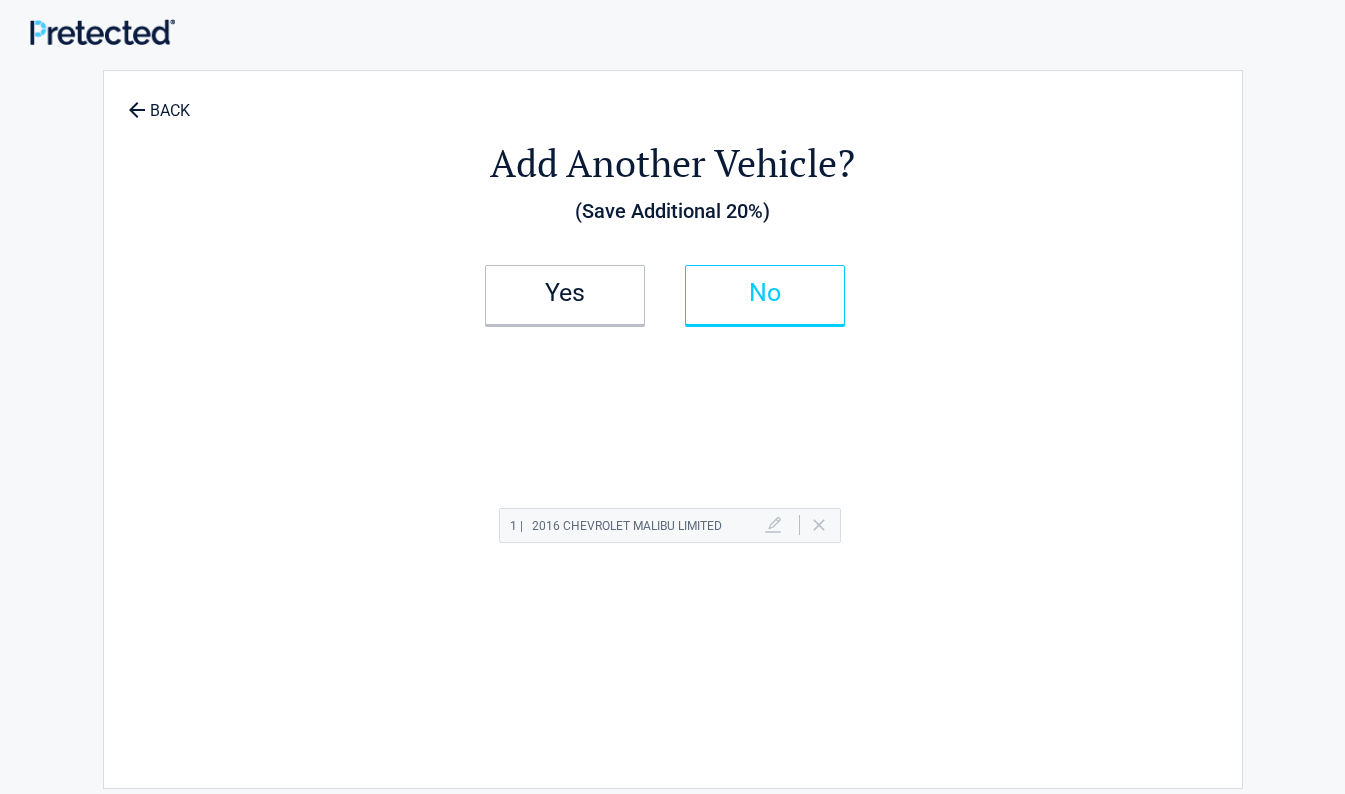click on "No" at bounding box center [765, 295] 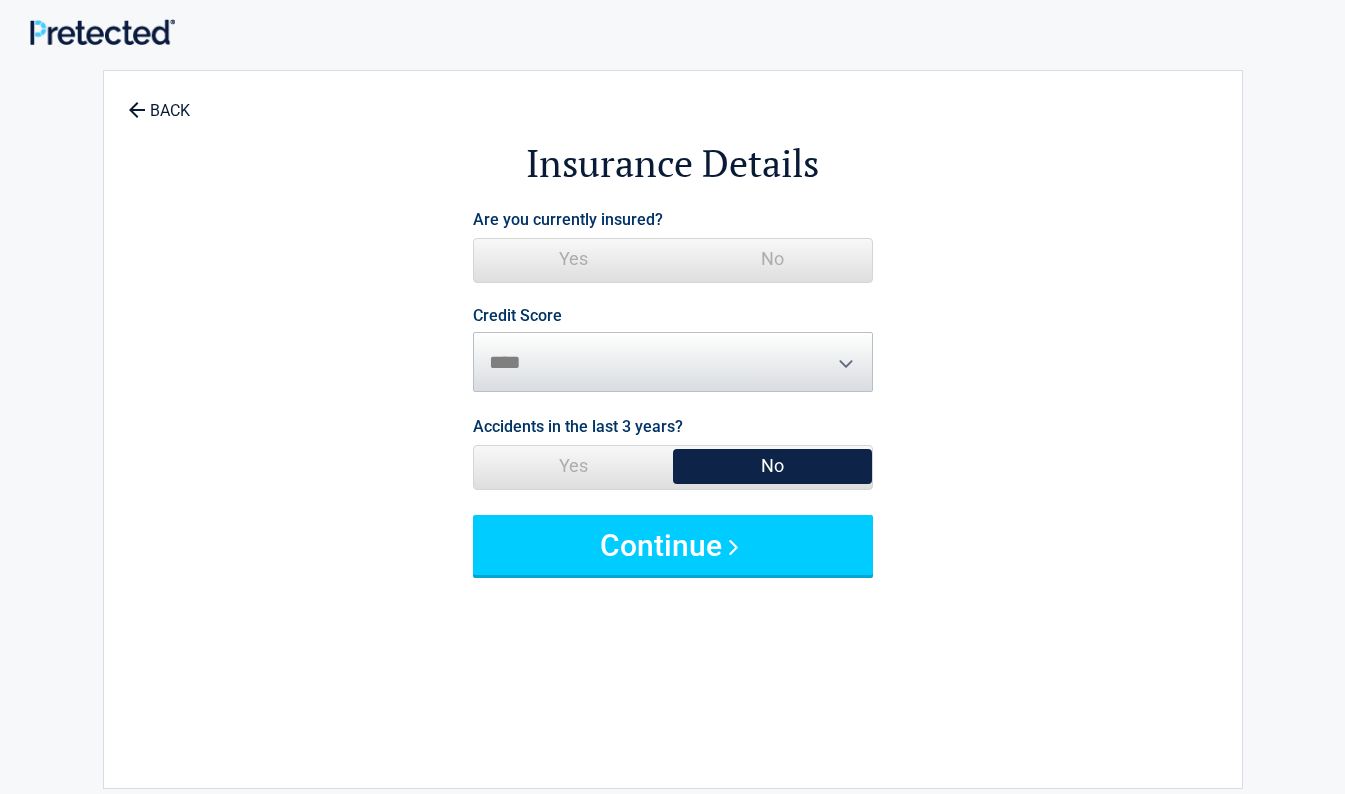 click on "Yes" at bounding box center [573, 259] 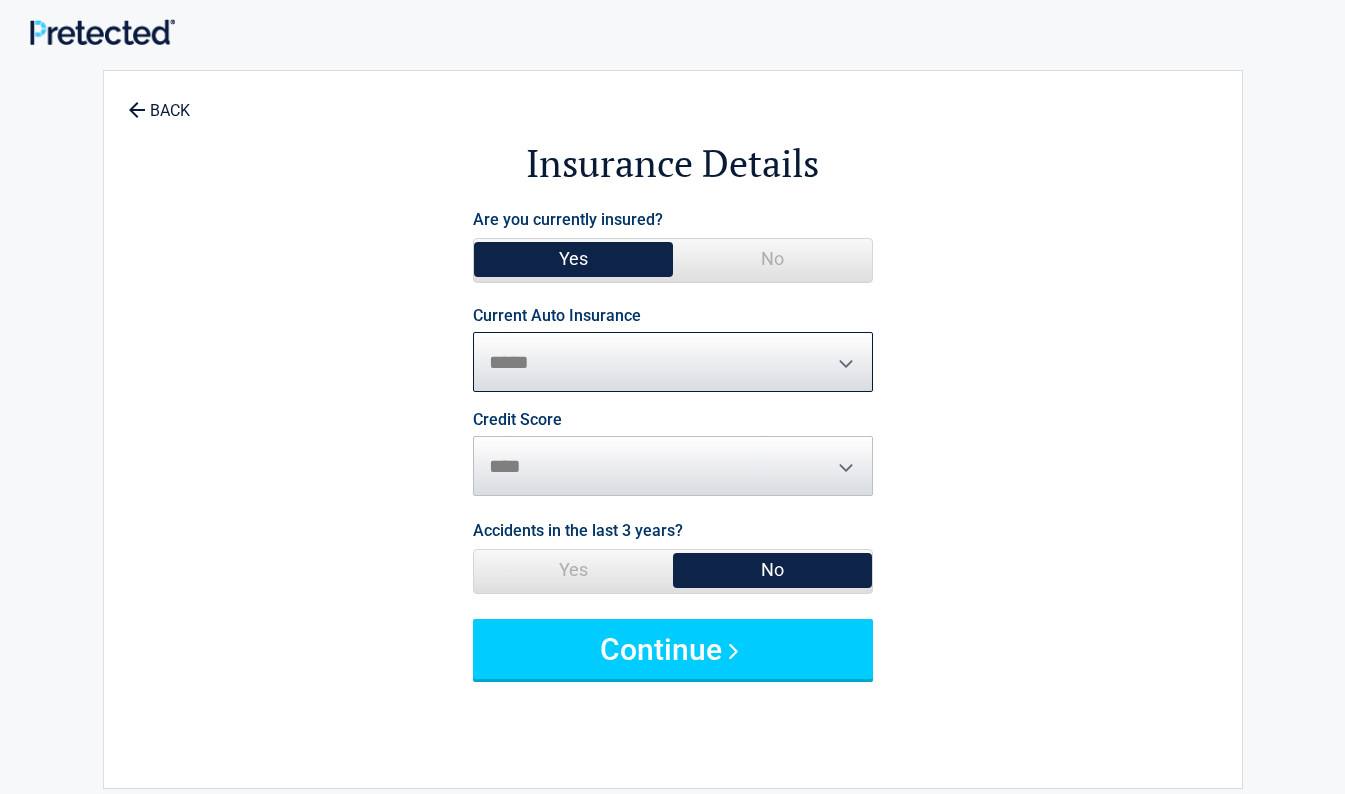 click on "**********" at bounding box center (673, 362) 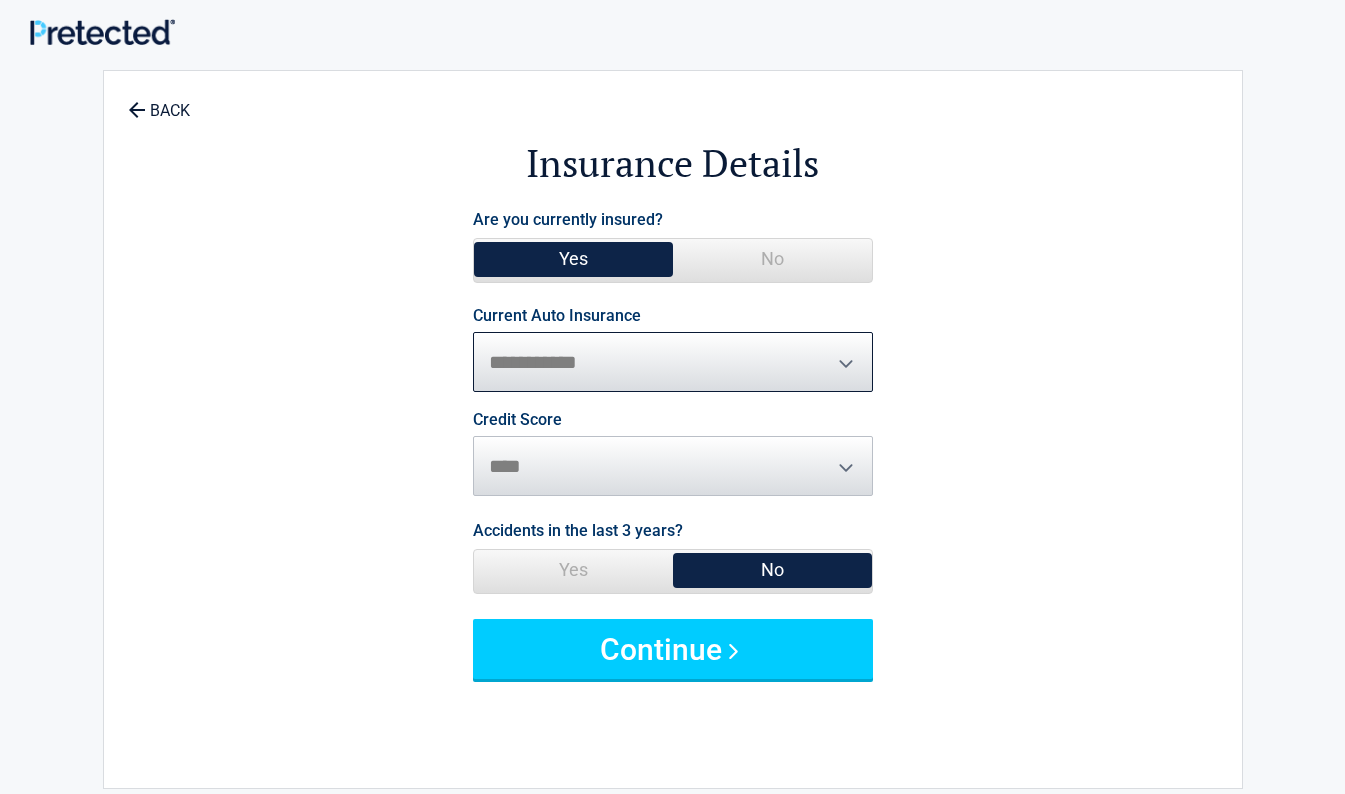 click on "**********" at bounding box center [673, 362] 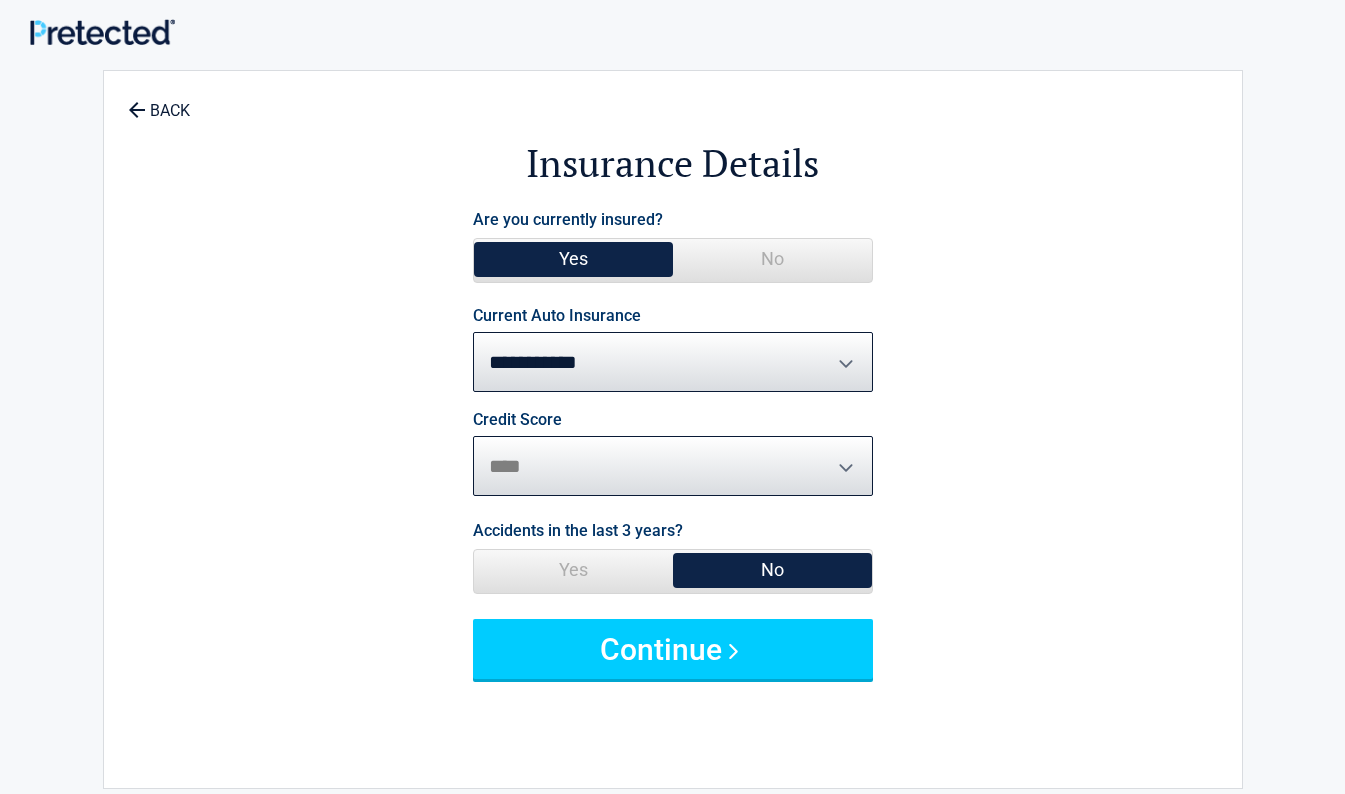 click on "*********
****
*******
****" at bounding box center [673, 466] 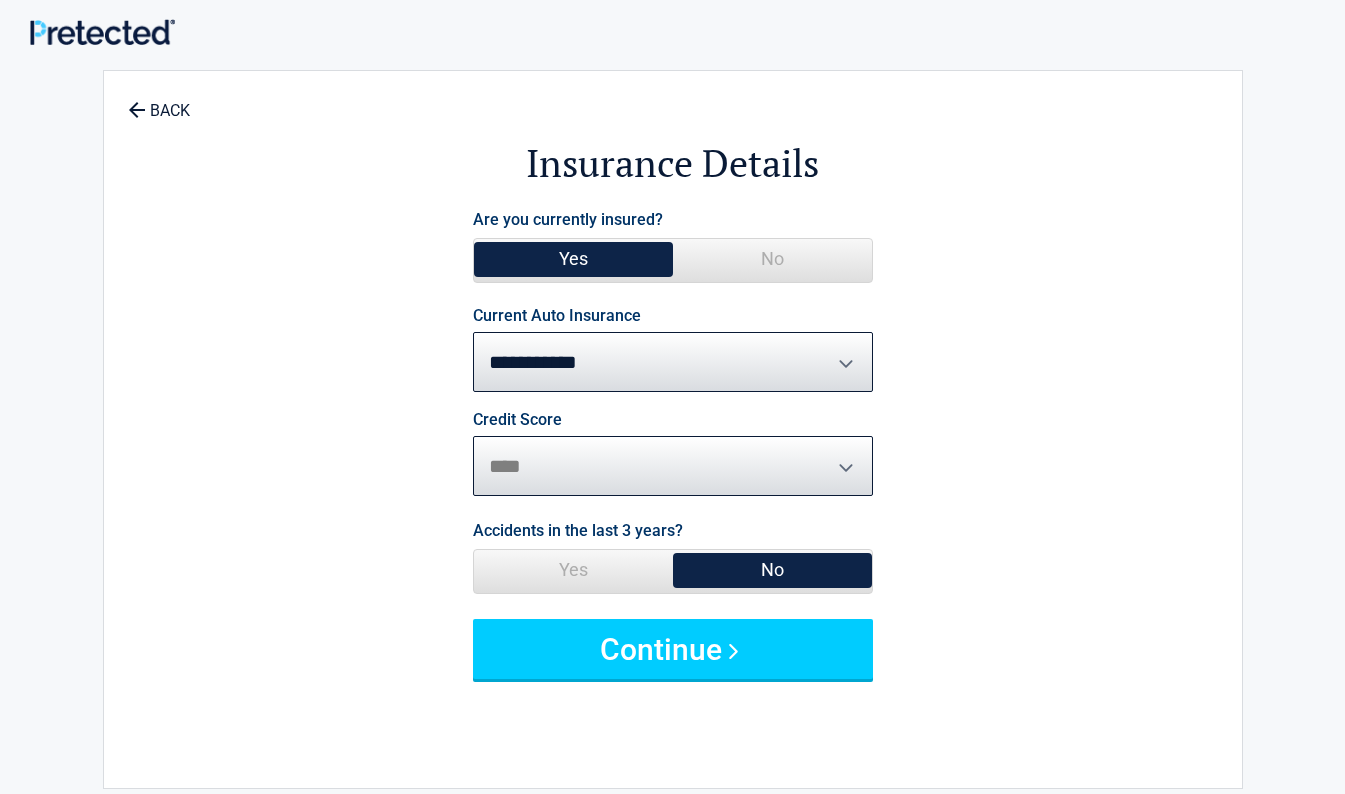 select on "*********" 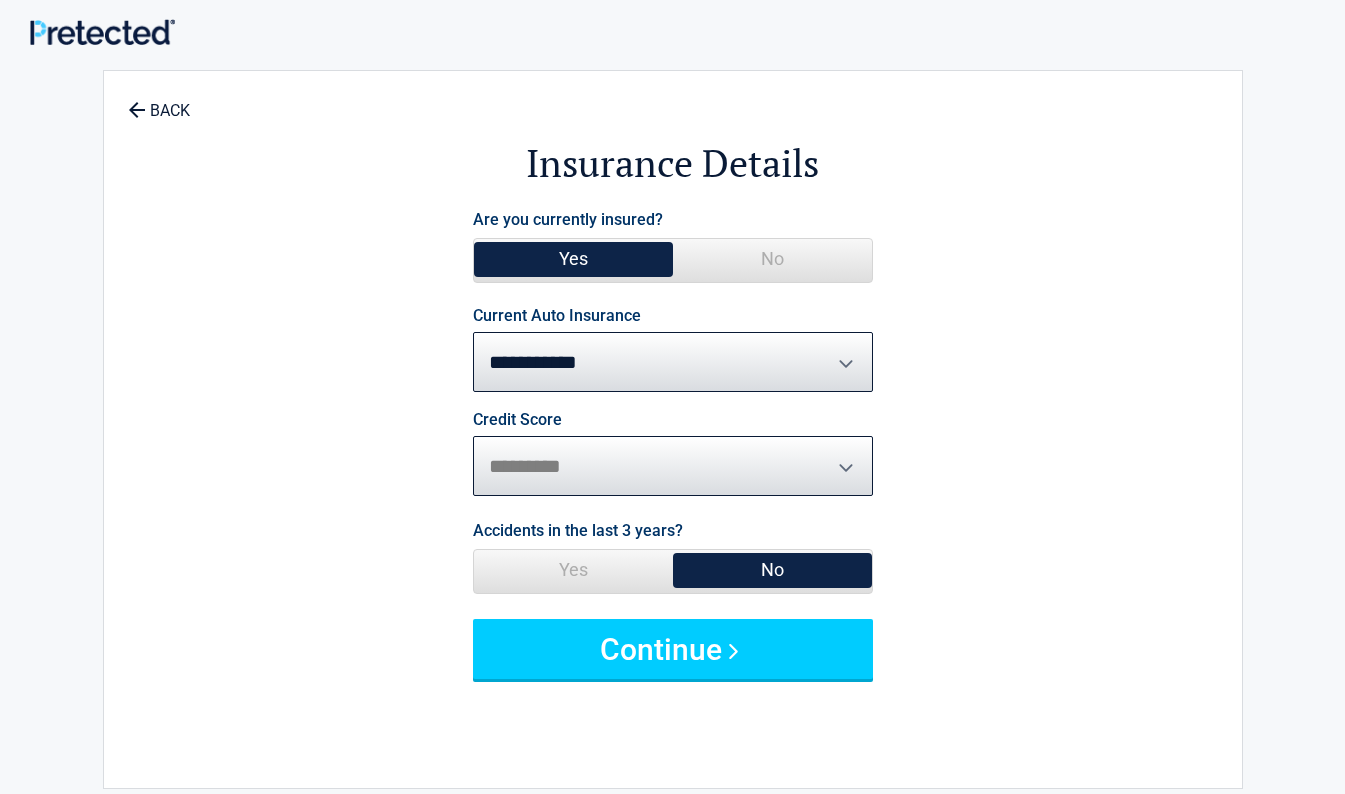click on "*********
****
*******
****" at bounding box center (673, 466) 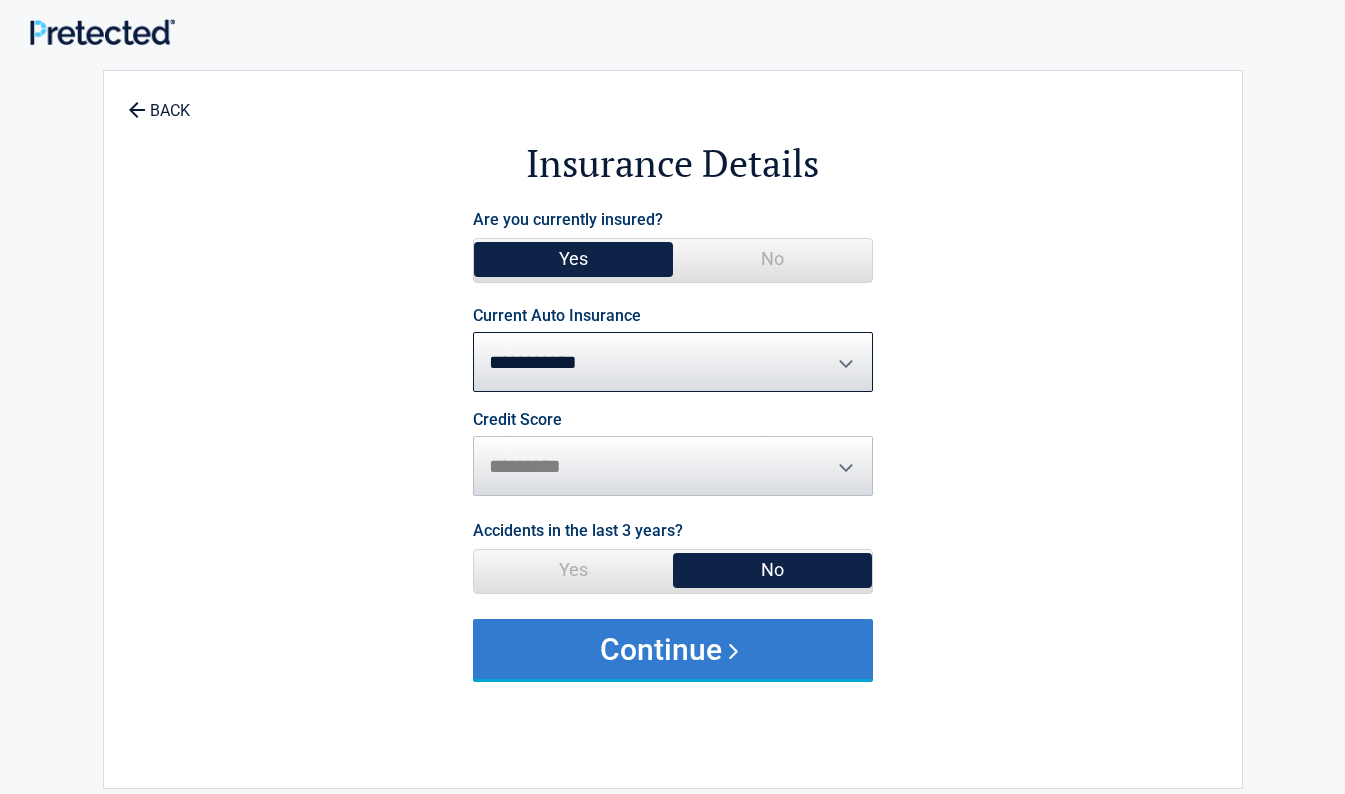 click on "Continue" at bounding box center (673, 649) 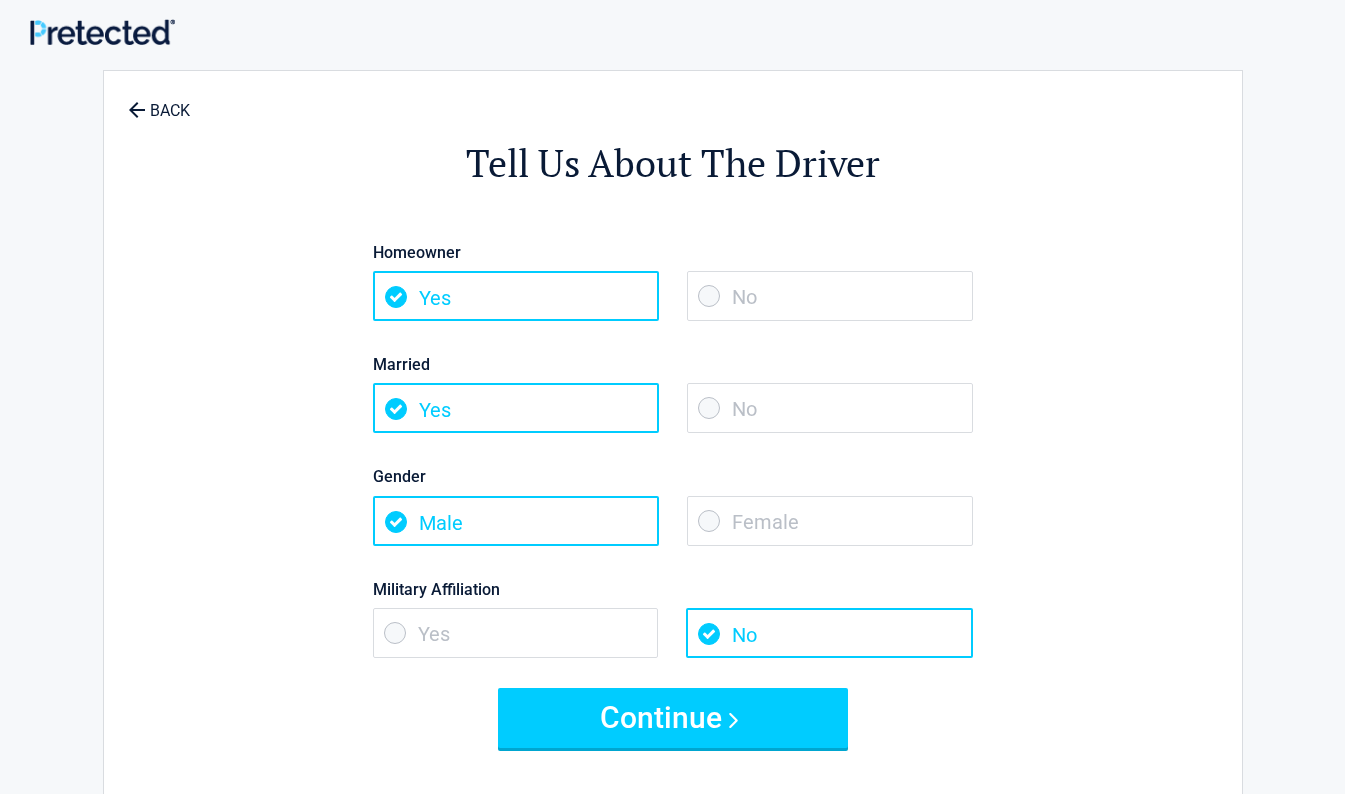 click on "No" at bounding box center (830, 408) 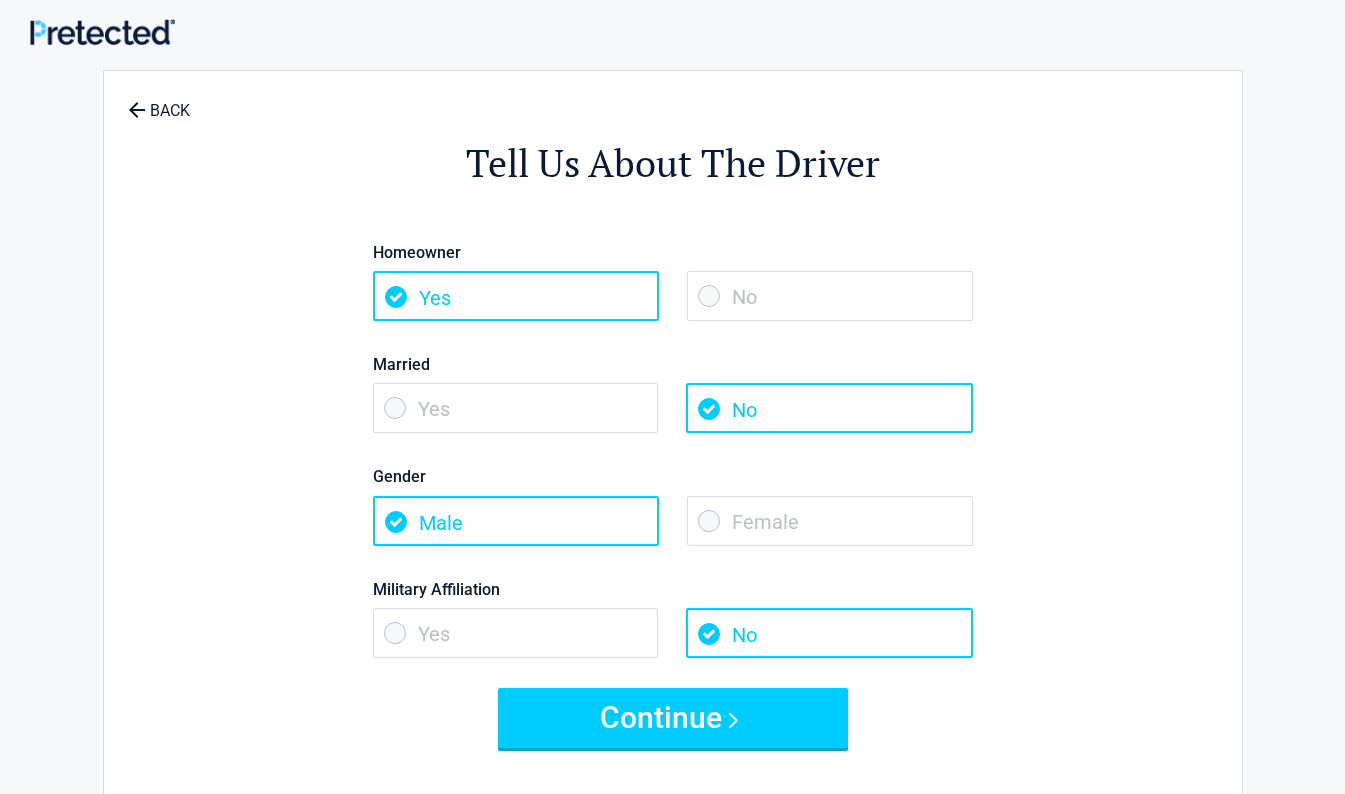 click on "Female" at bounding box center (830, 521) 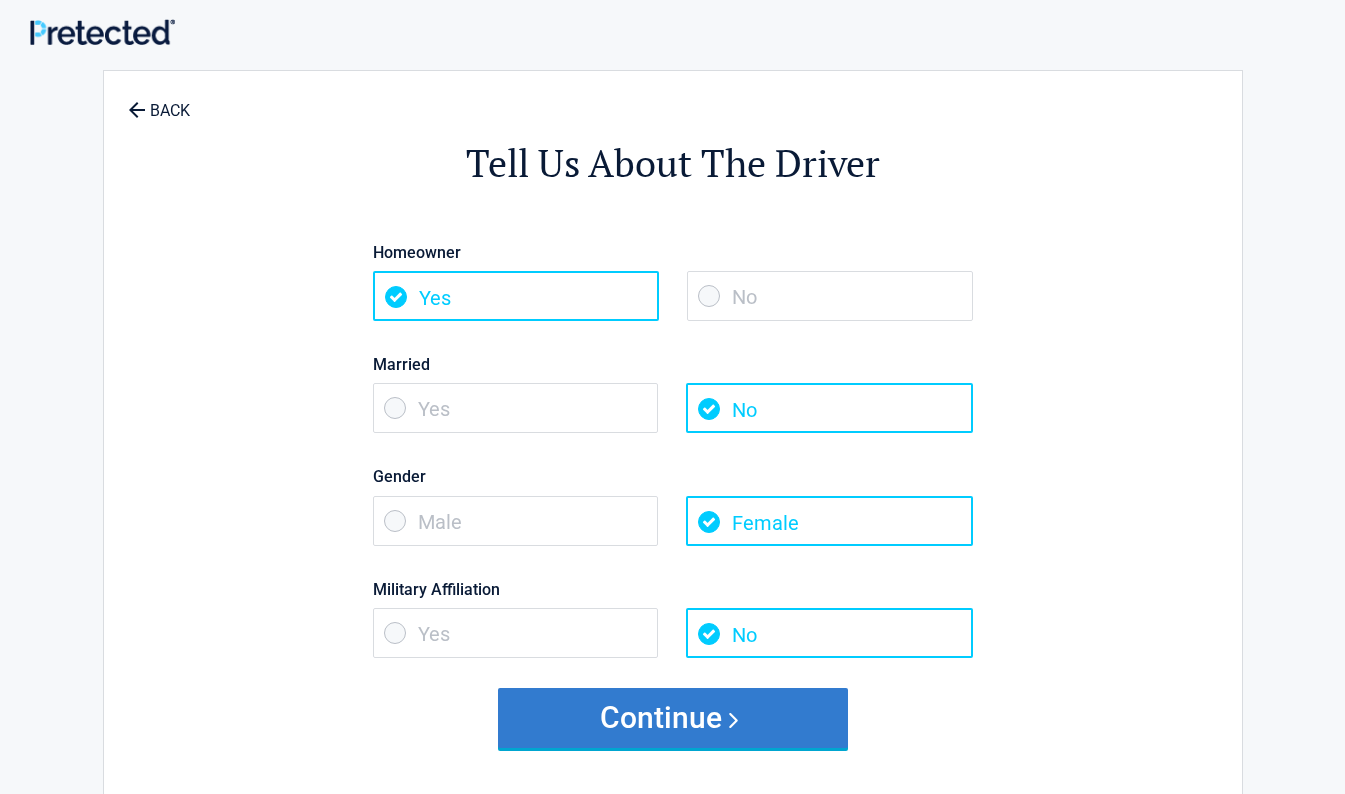 click on "Continue" at bounding box center (673, 718) 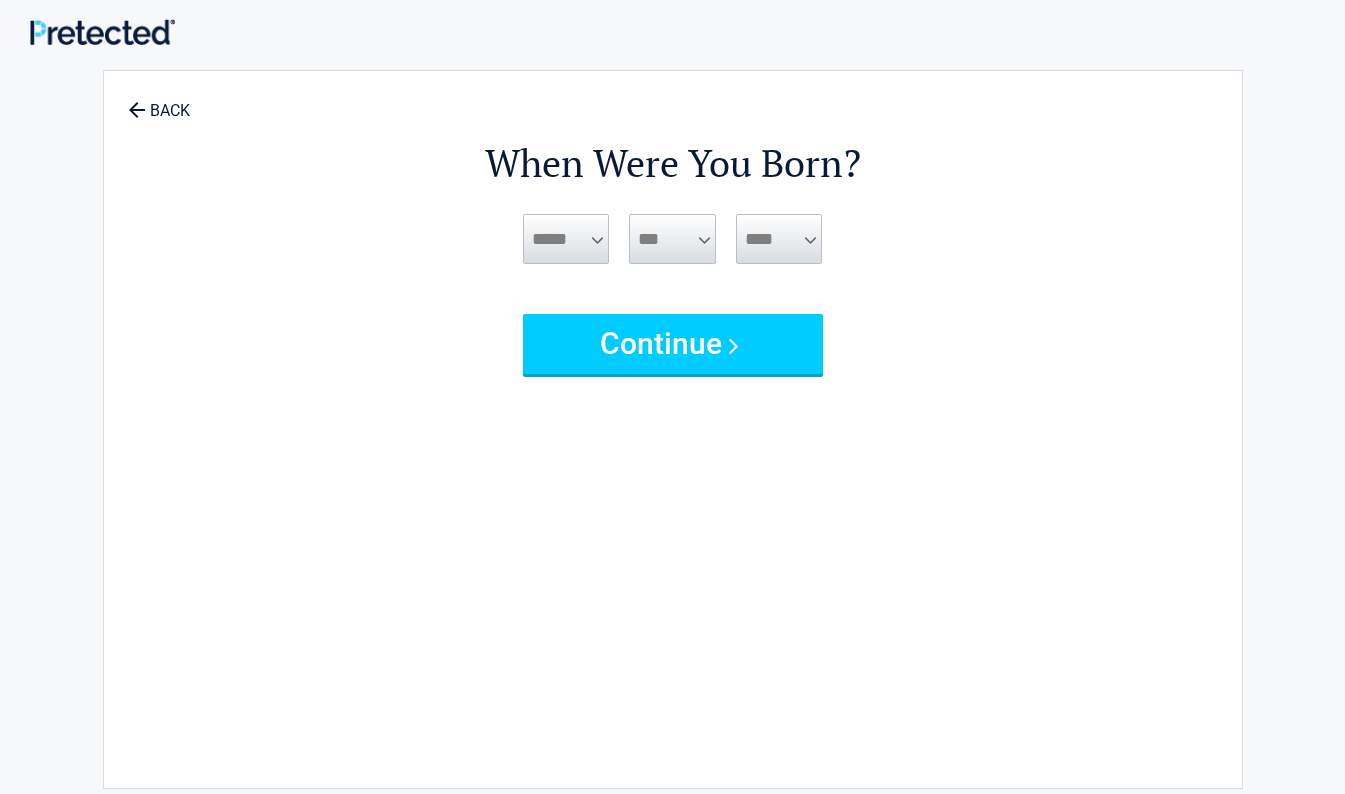 click on "*****
***
***
***
***
***
***
***
***
***
***
***
***" at bounding box center [566, 239] 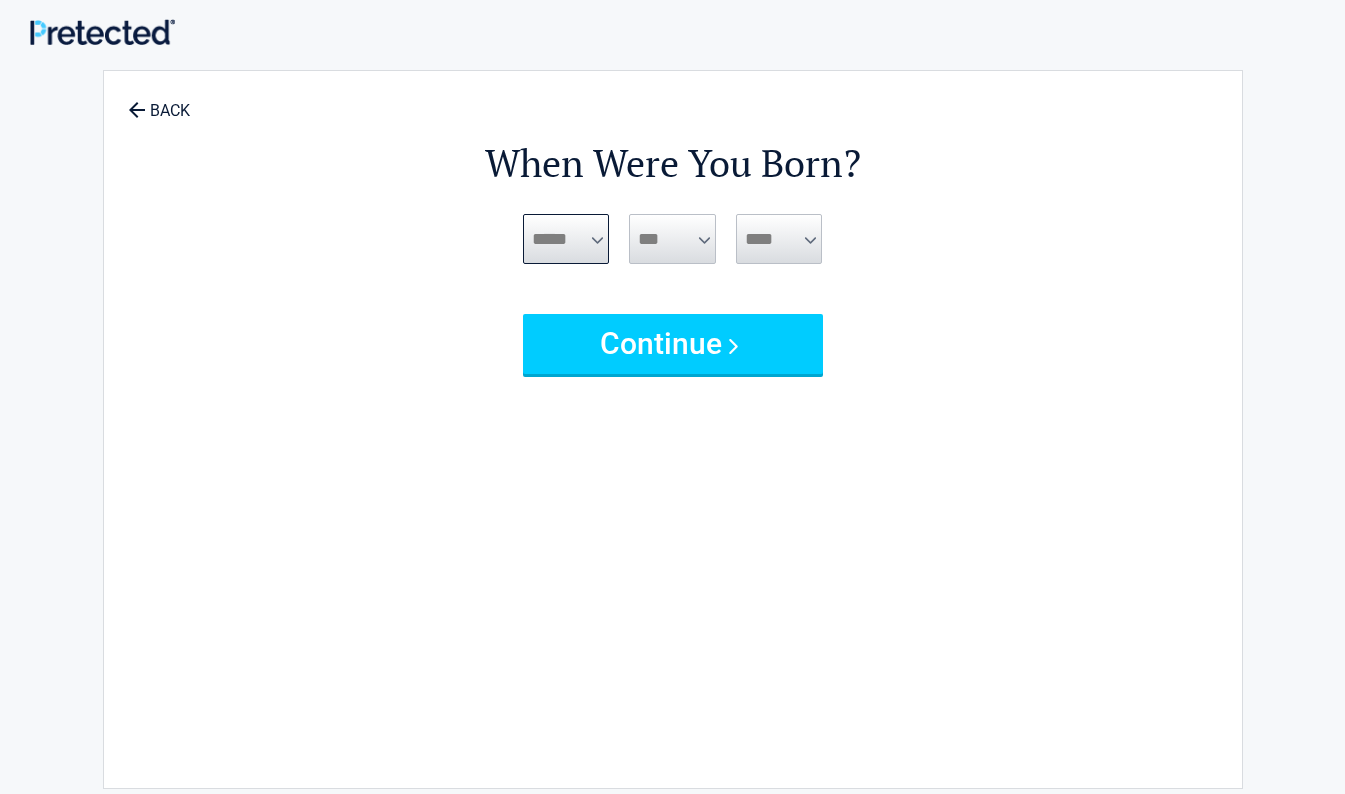click on "*****
***
***
***
***
***
***
***
***
***
***
***
***" at bounding box center (566, 239) 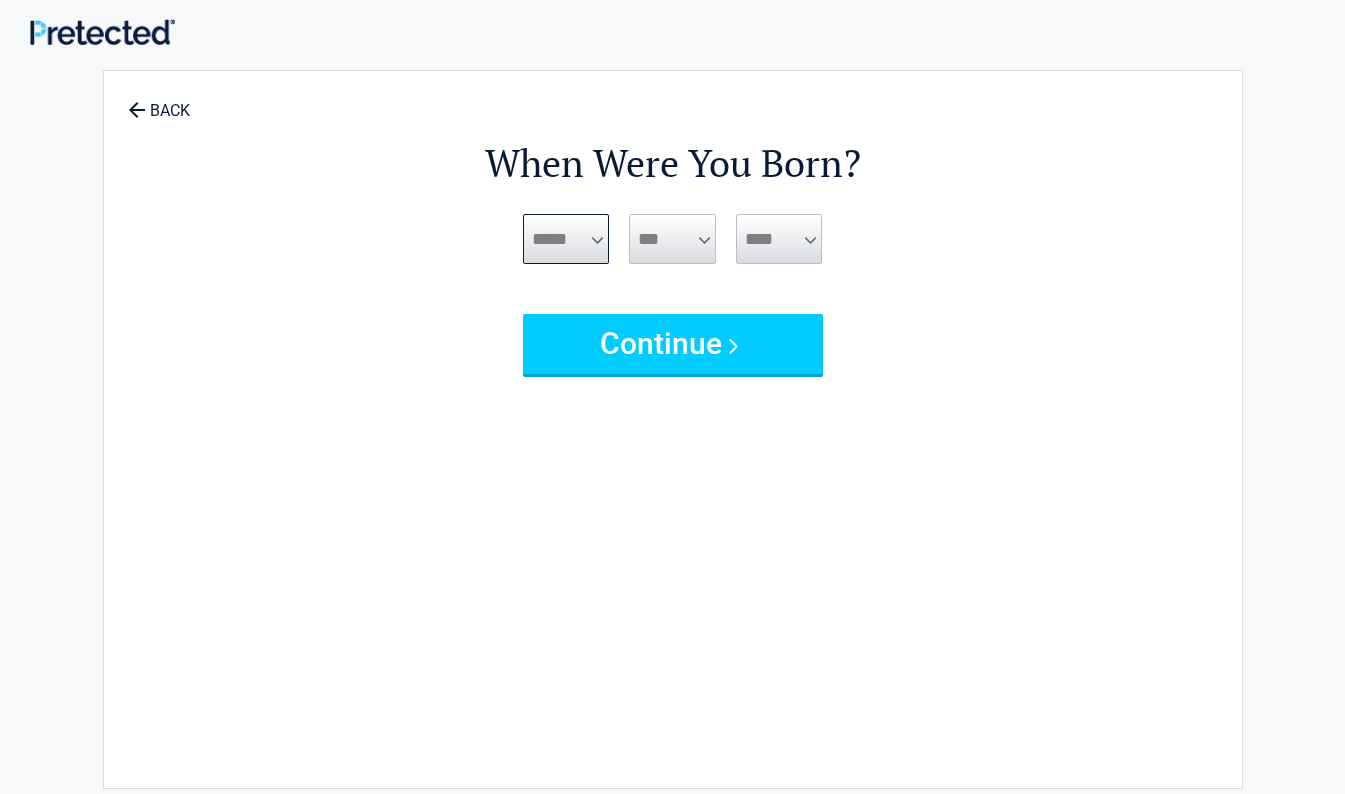 select on "*" 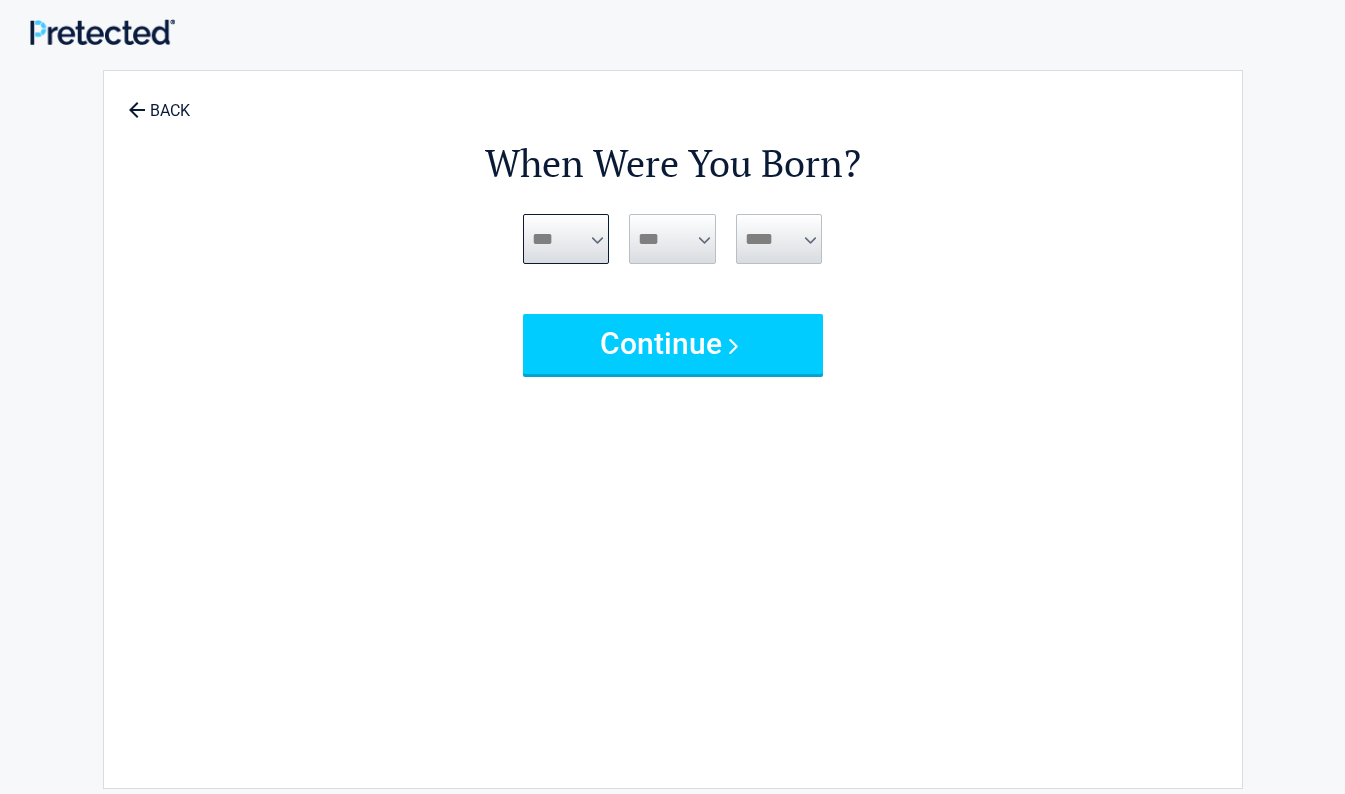 click on "*****
***
***
***
***
***
***
***
***
***
***
***
***" at bounding box center [566, 239] 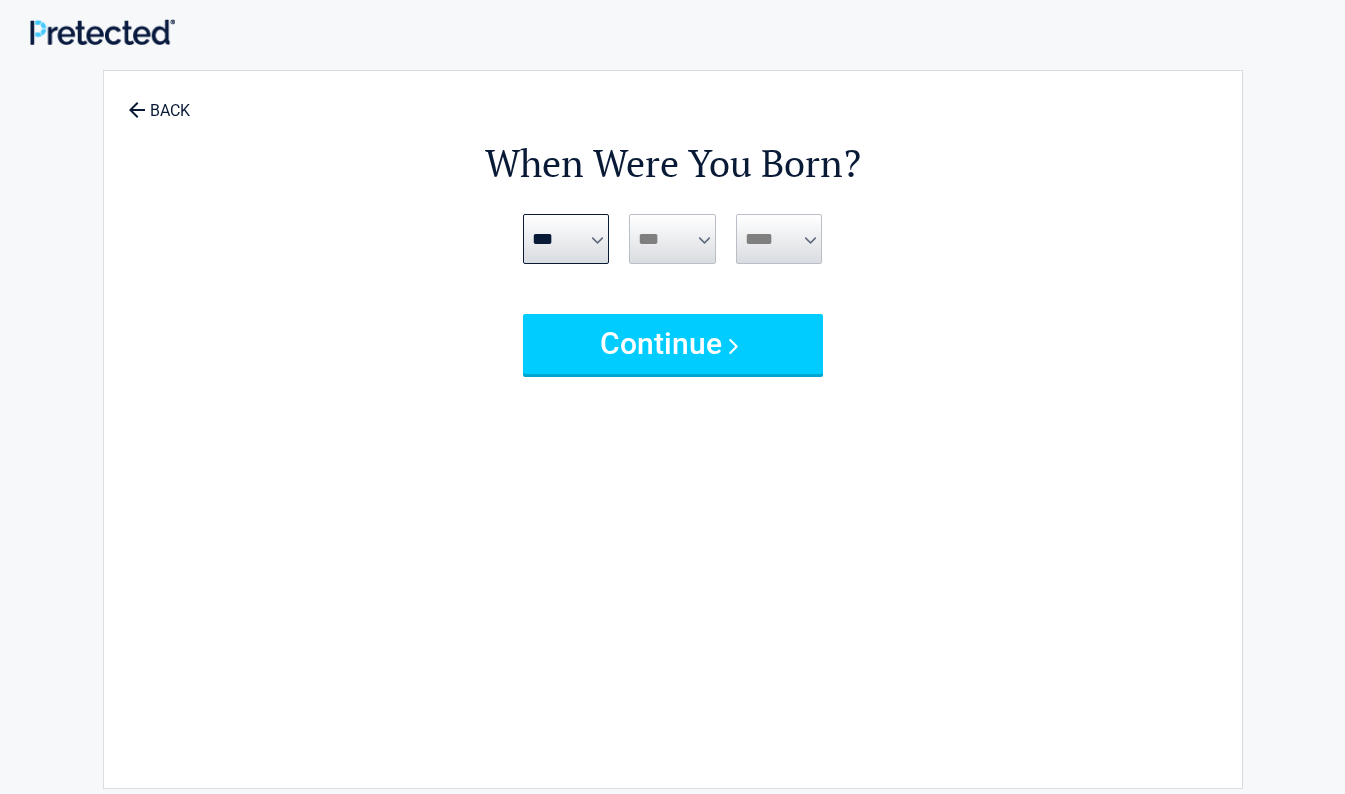 click on "*** * * * * * * * * * ** ** ** ** ** ** ** ** ** ** ** ** ** ** ** ** ** ** ** ** ** **" at bounding box center (672, 239) 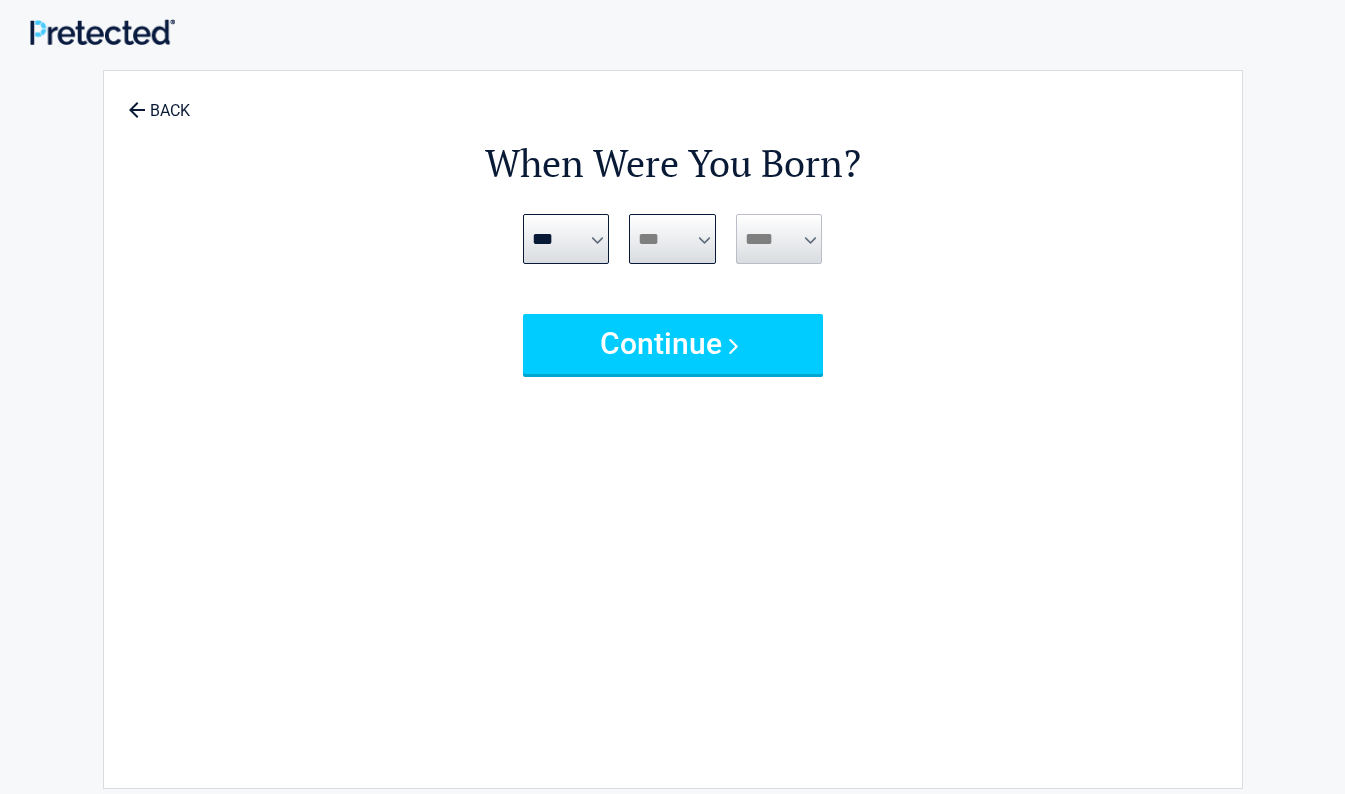 click on "*** * * * * * * * * * ** ** ** ** ** ** ** ** ** ** ** ** ** ** ** ** ** ** ** ** ** **" at bounding box center (672, 239) 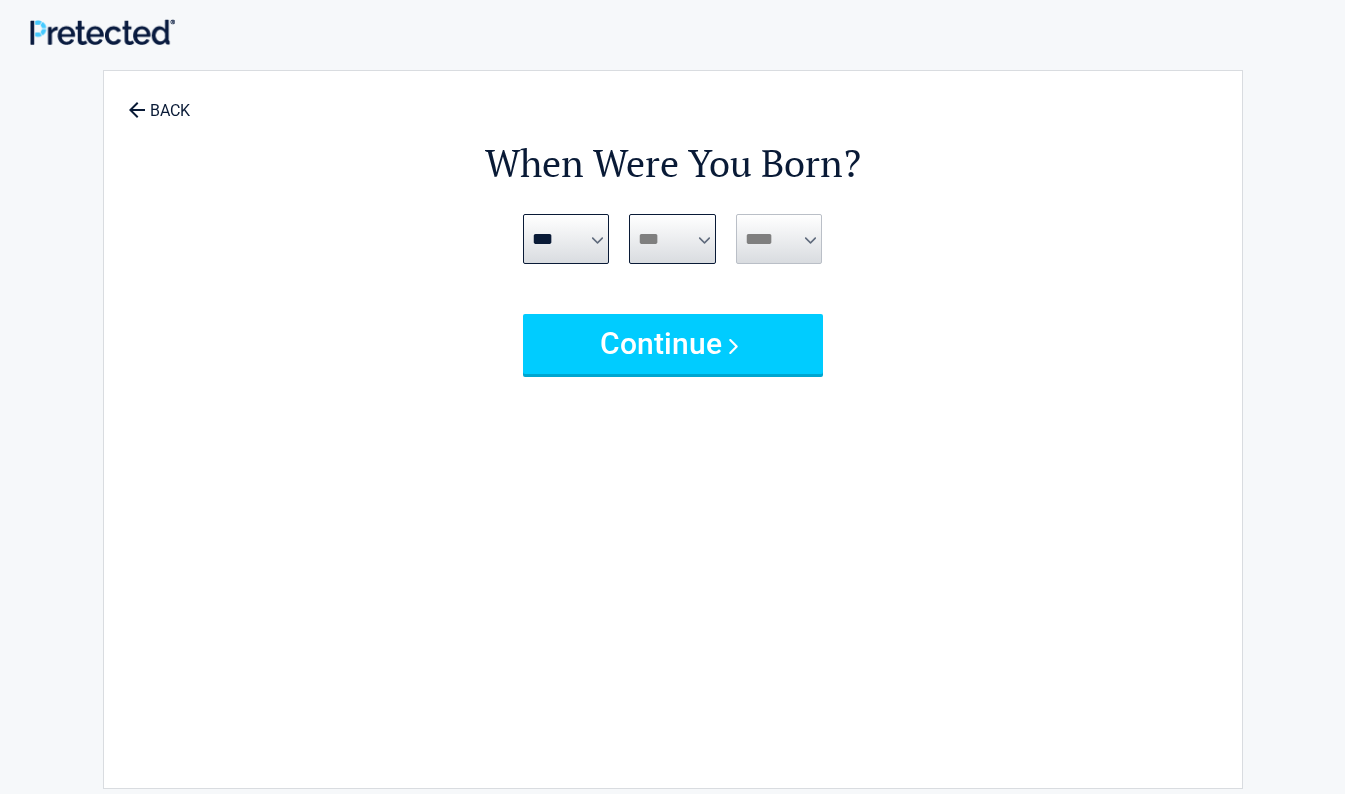 select on "*" 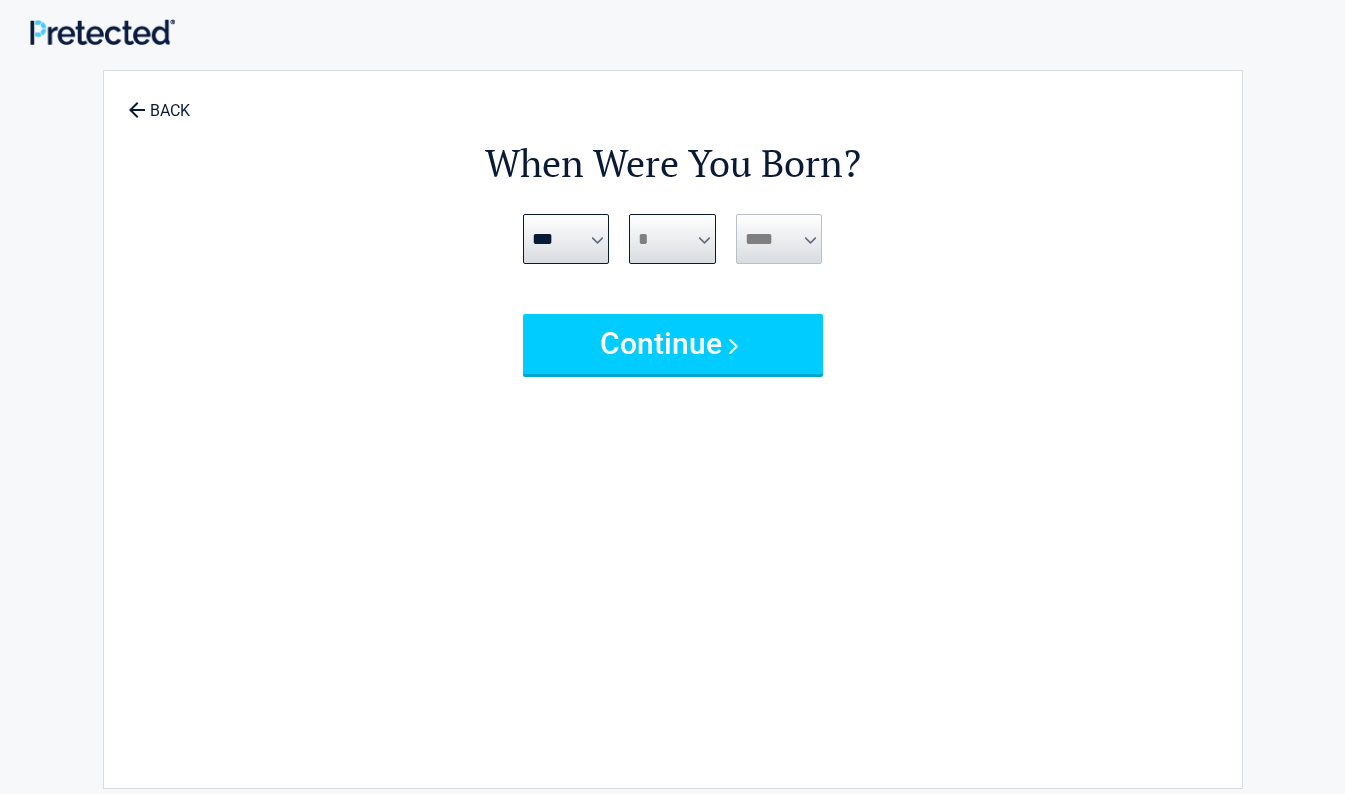 click on "*** * * * * * * * * * ** ** ** ** ** ** ** ** ** ** ** ** ** ** ** ** ** ** ** ** ** **" at bounding box center [672, 239] 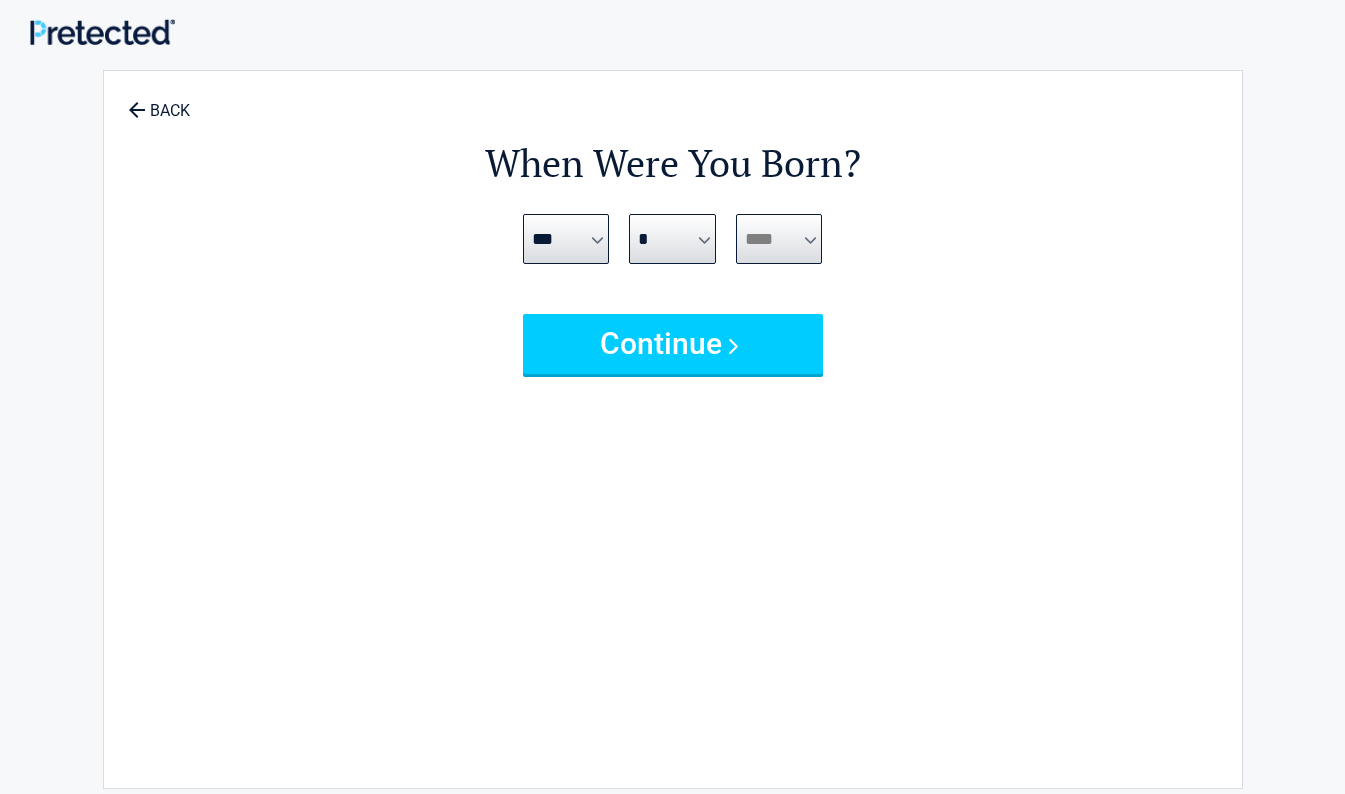 click on "****
****
****
****
****
****
****
****
****
****
****
****
****
****
****
****
****
****
****
****
****
****
****
****
****
****
****
****
****
****
****
****
****
****
****
****
****
****
****
****
****
****
****
****
****
****
****
****
****
****
****
****
****
****
****
****
****
****
****
****
****
****
****
****" at bounding box center [779, 239] 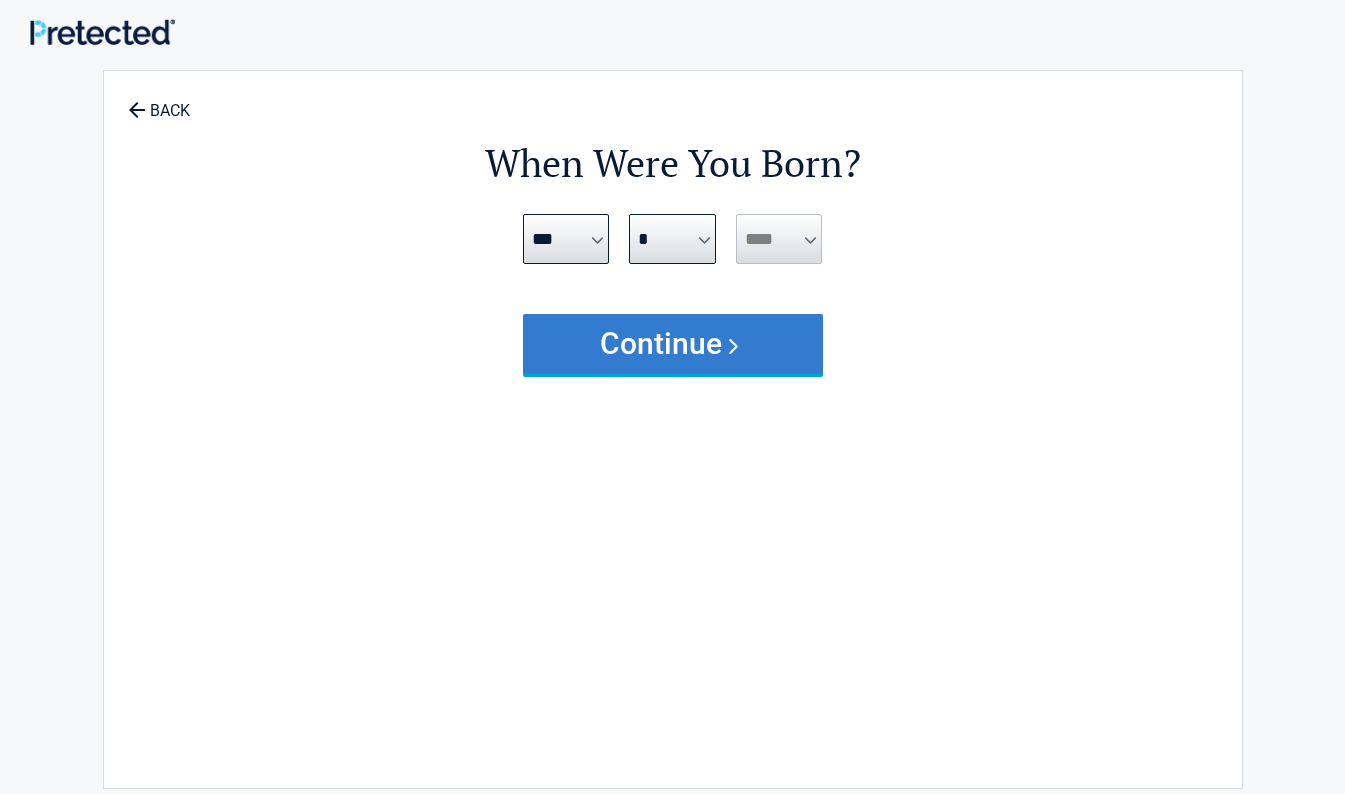 click on "Continue" at bounding box center (673, 344) 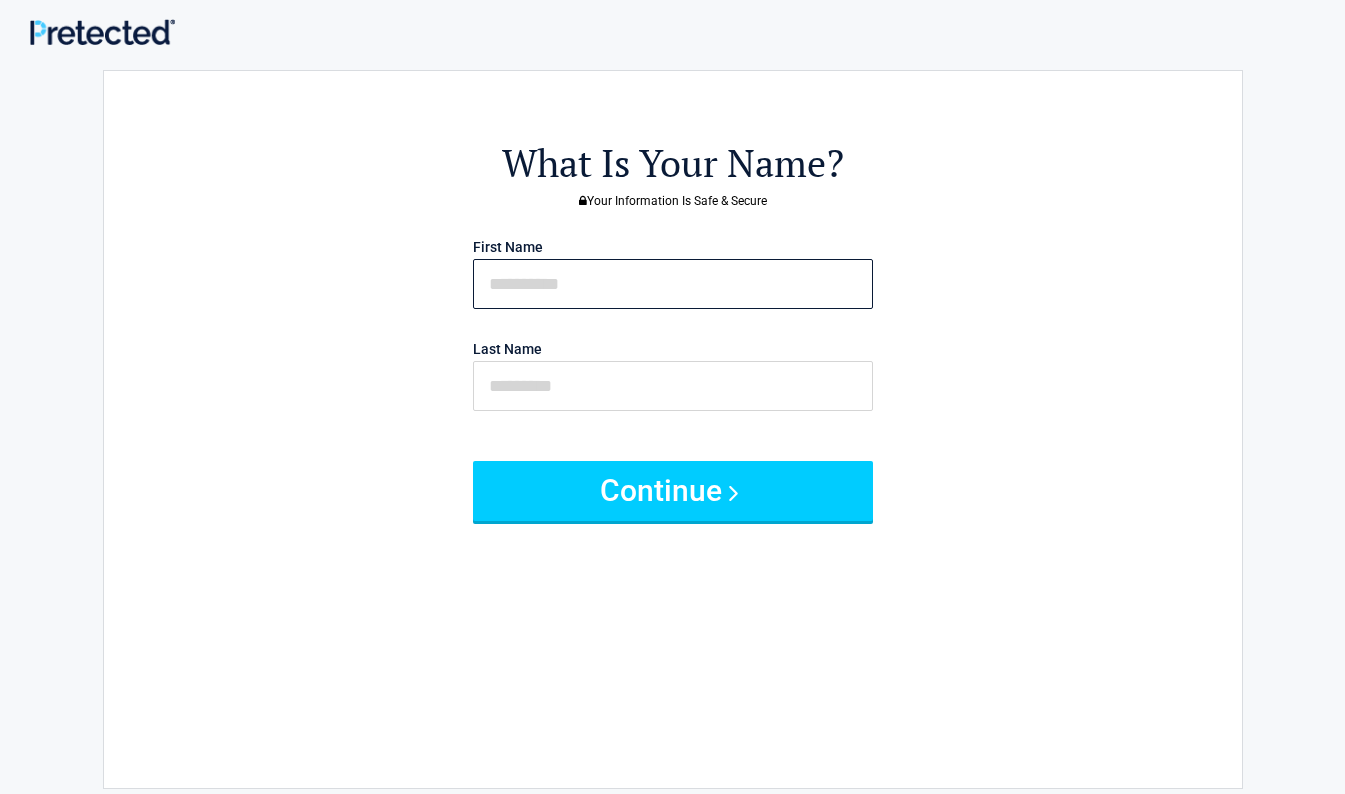 click at bounding box center (673, 284) 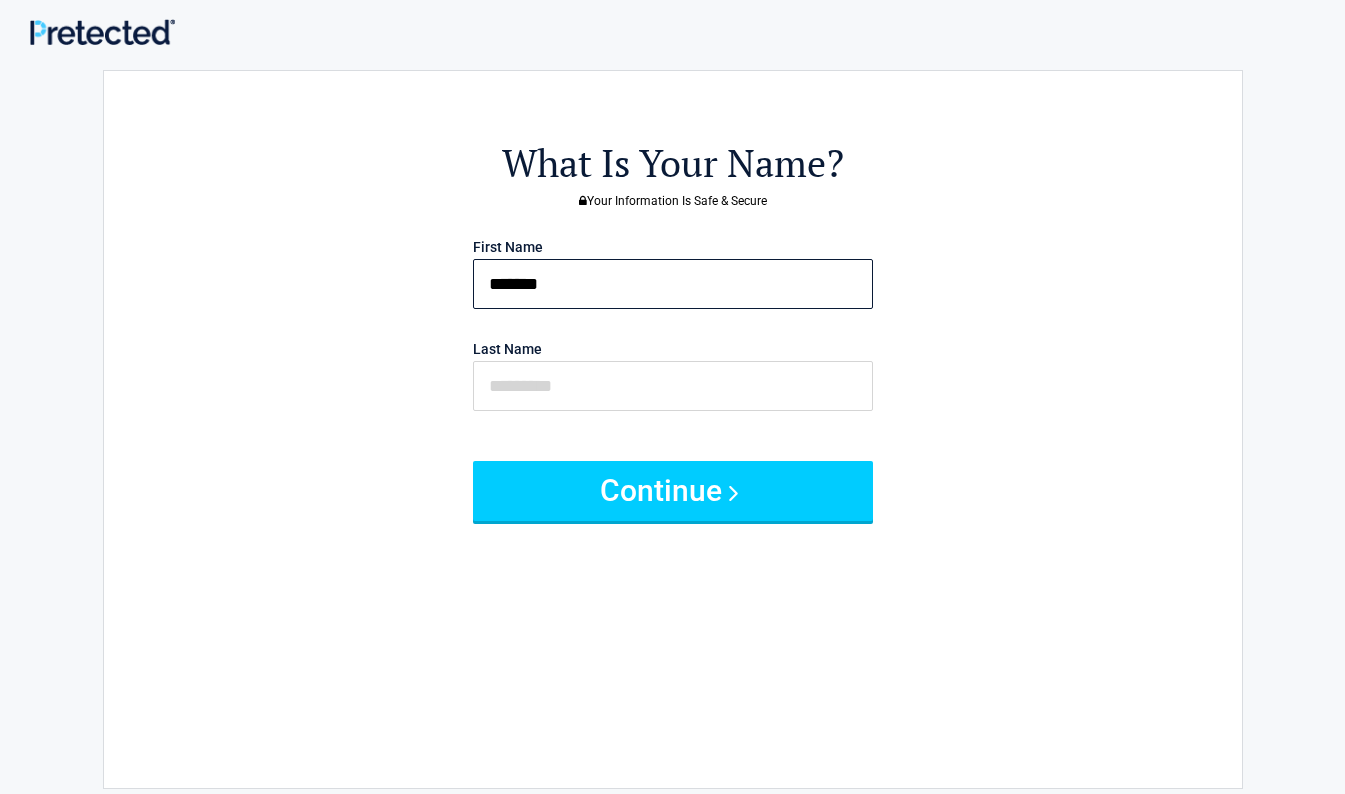 type on "*******" 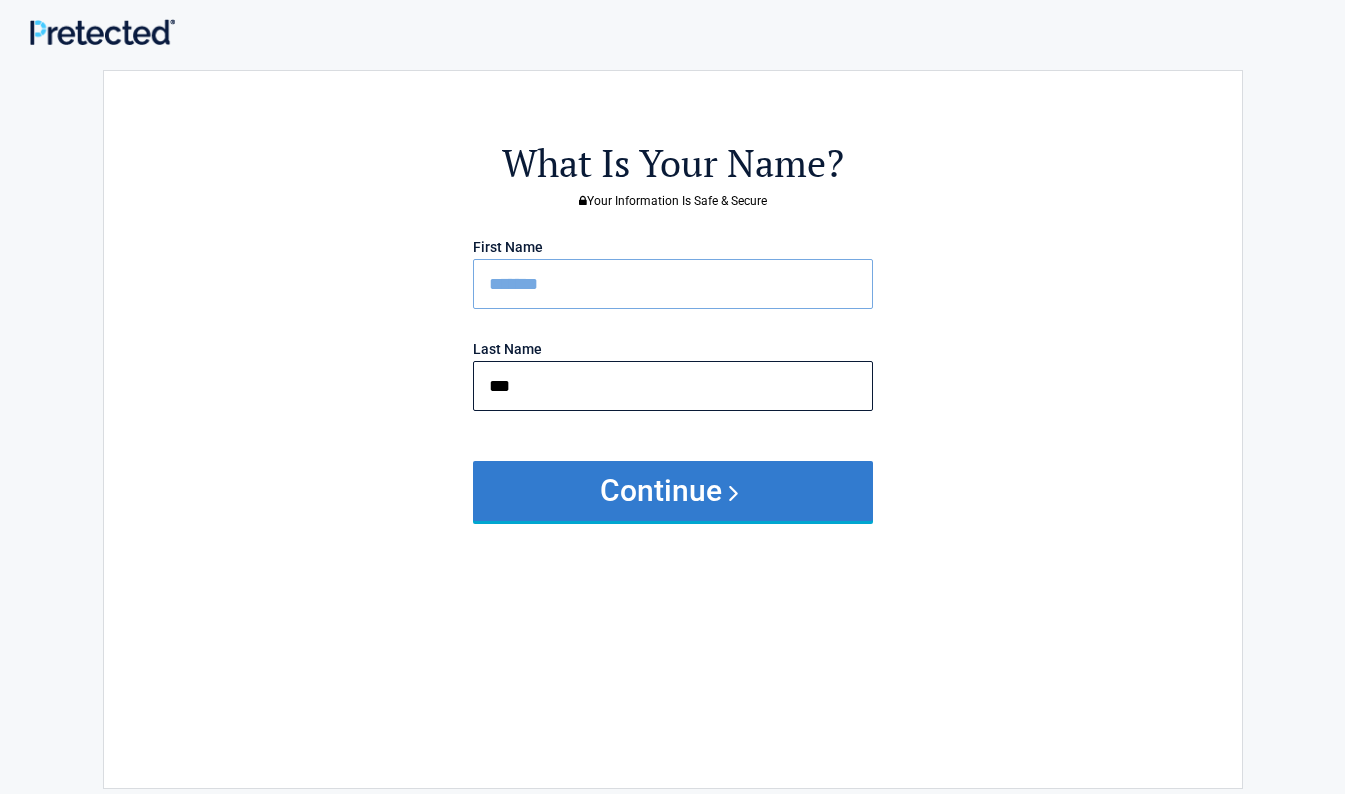 type on "***" 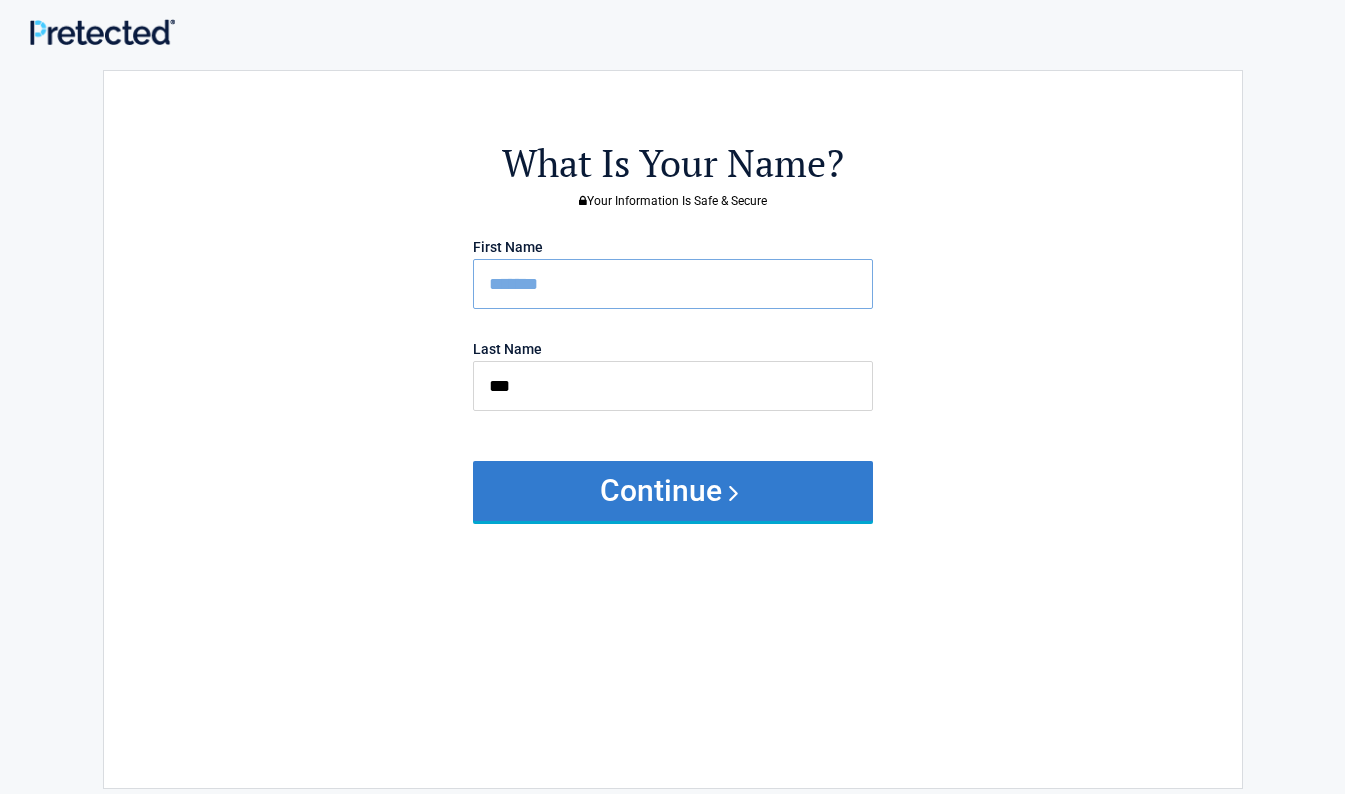 click on "Continue" at bounding box center (673, 491) 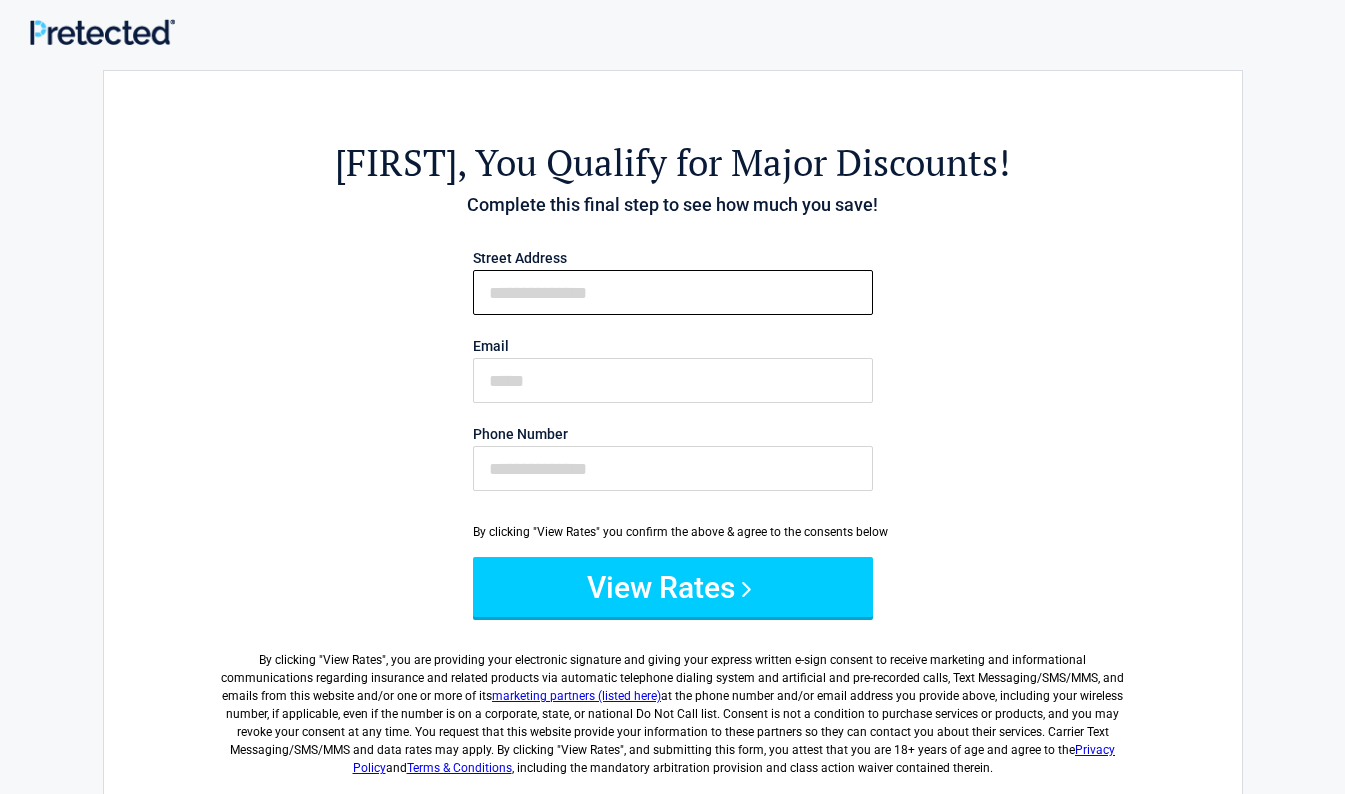 click on "First Name" at bounding box center [673, 292] 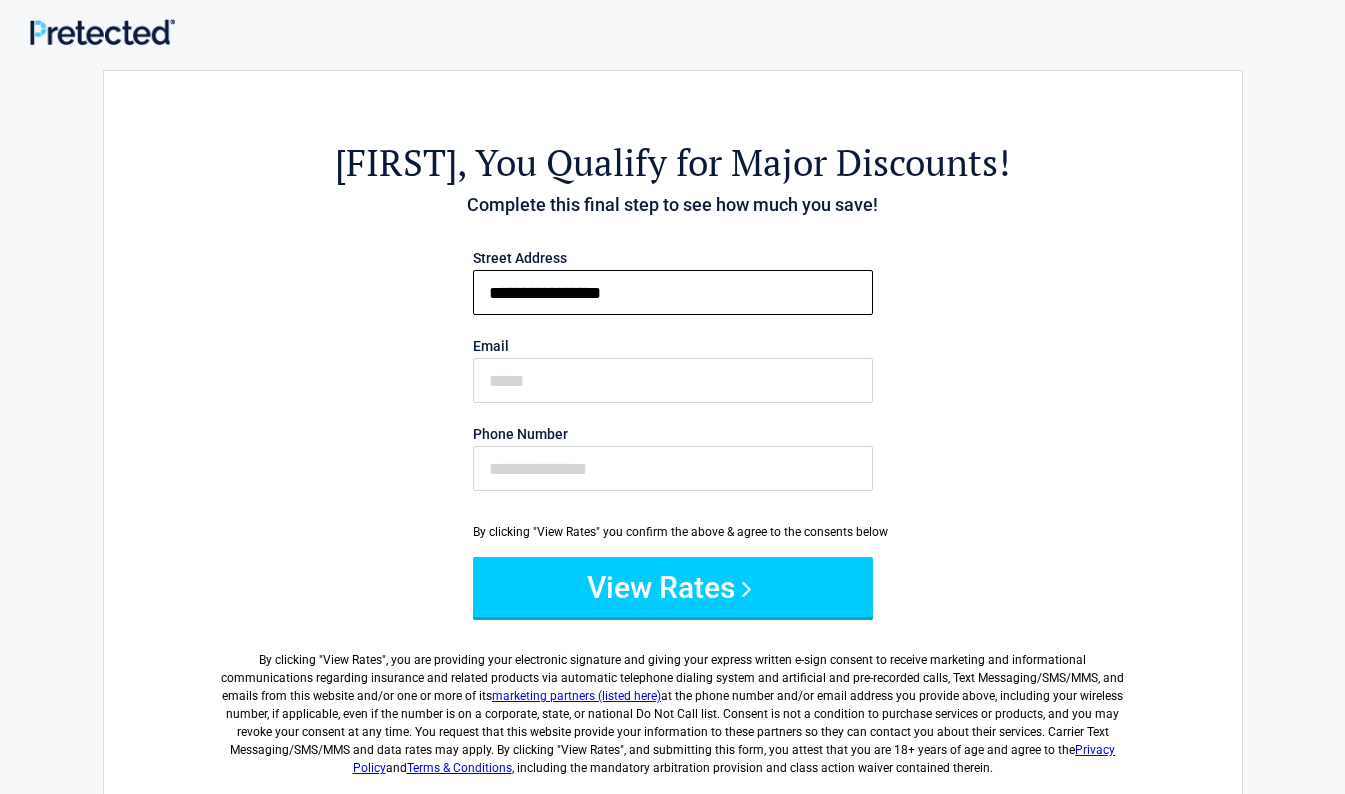 type on "**********" 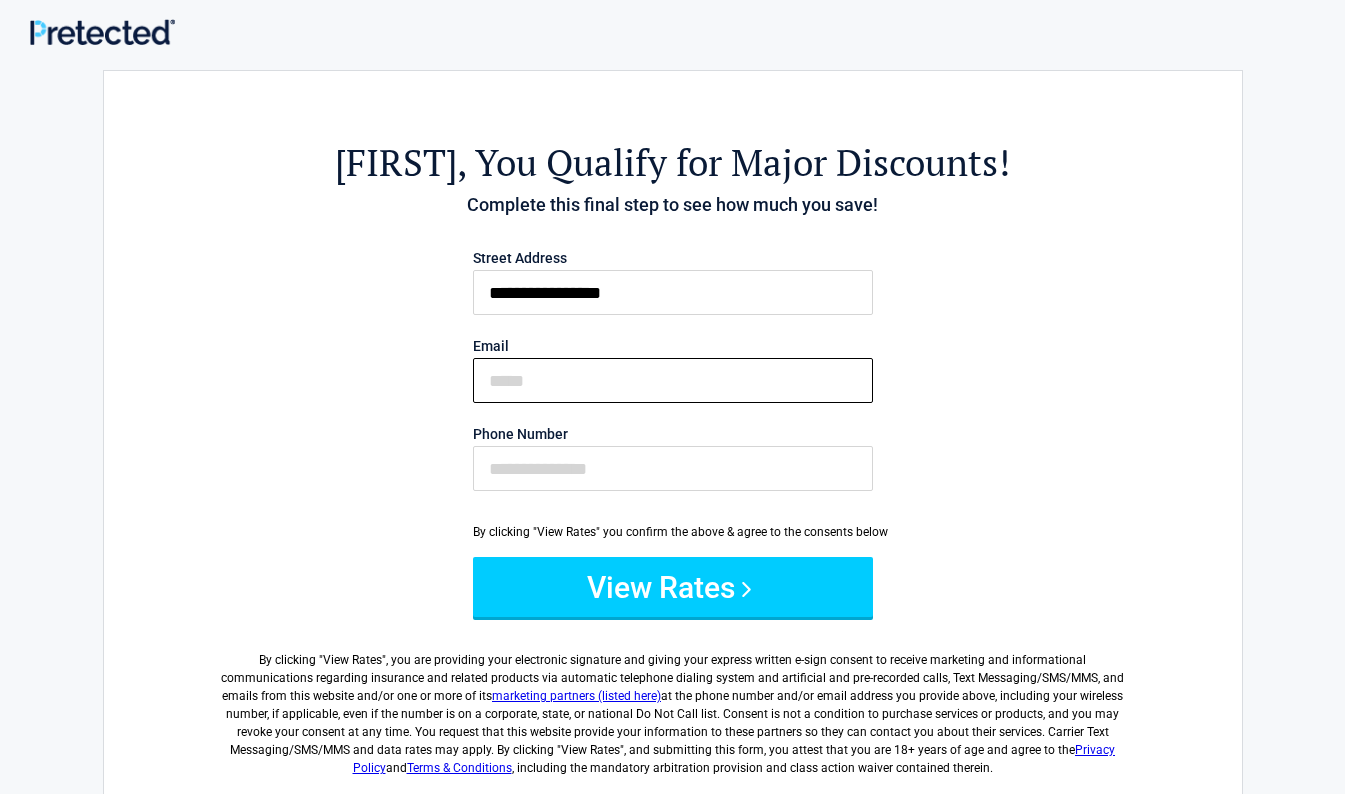 click on "Email" at bounding box center [673, 380] 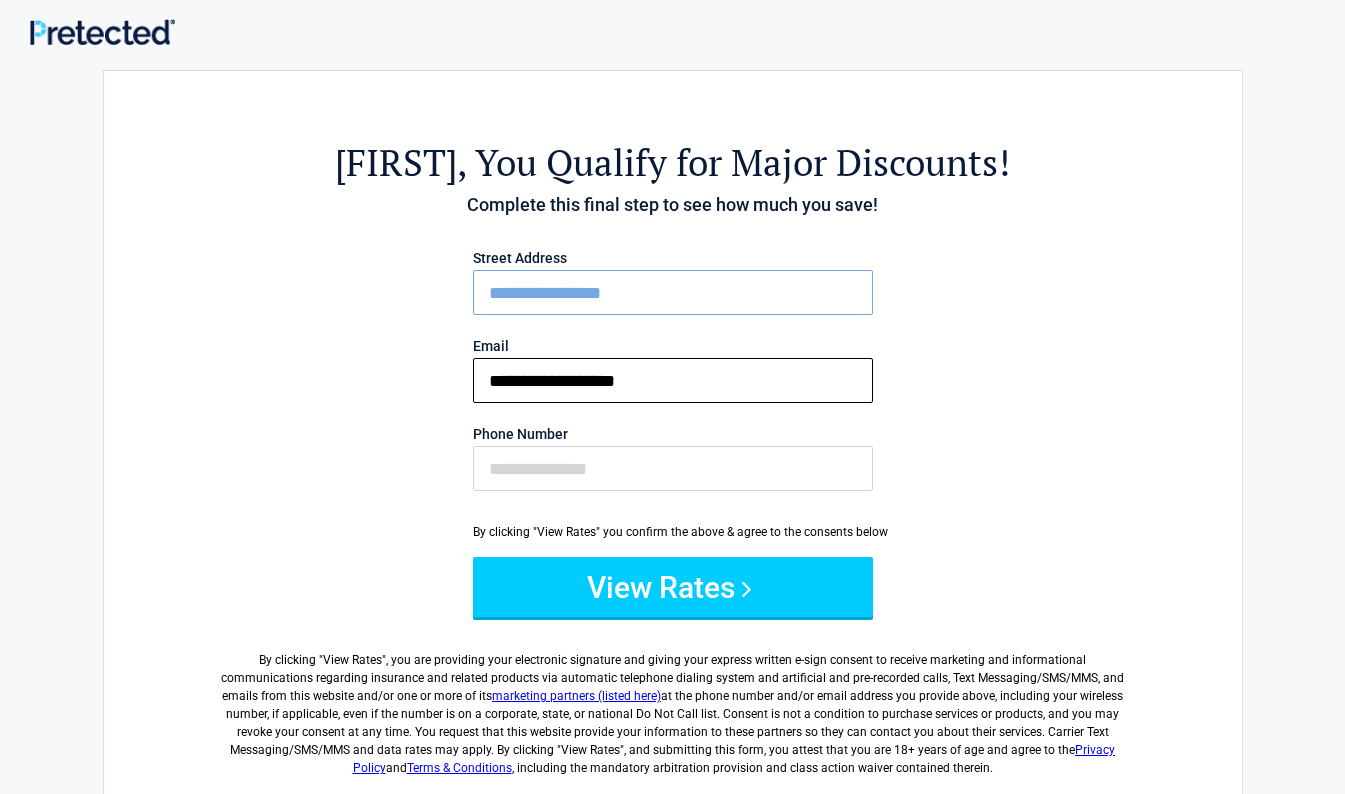 type on "**********" 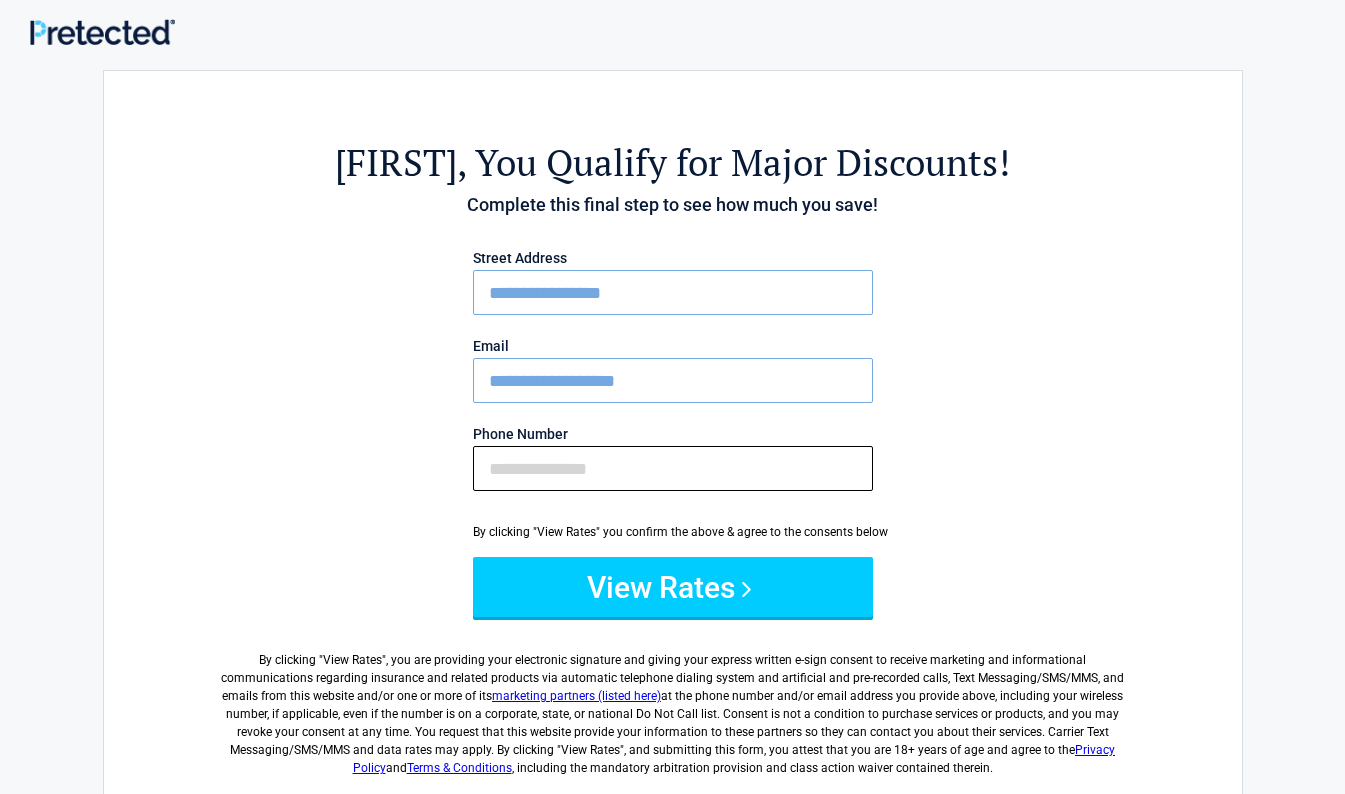 click on "Phone Number" at bounding box center [673, 468] 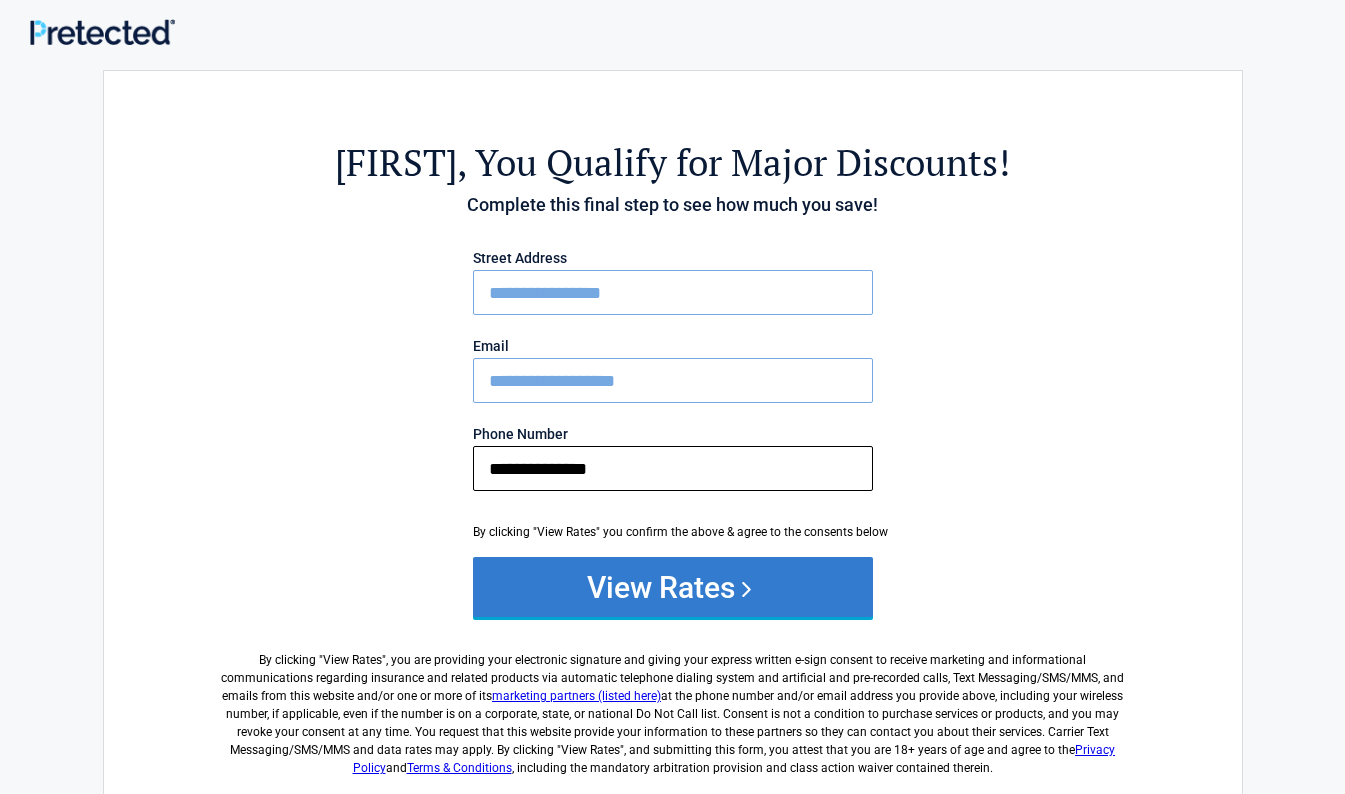 type on "**********" 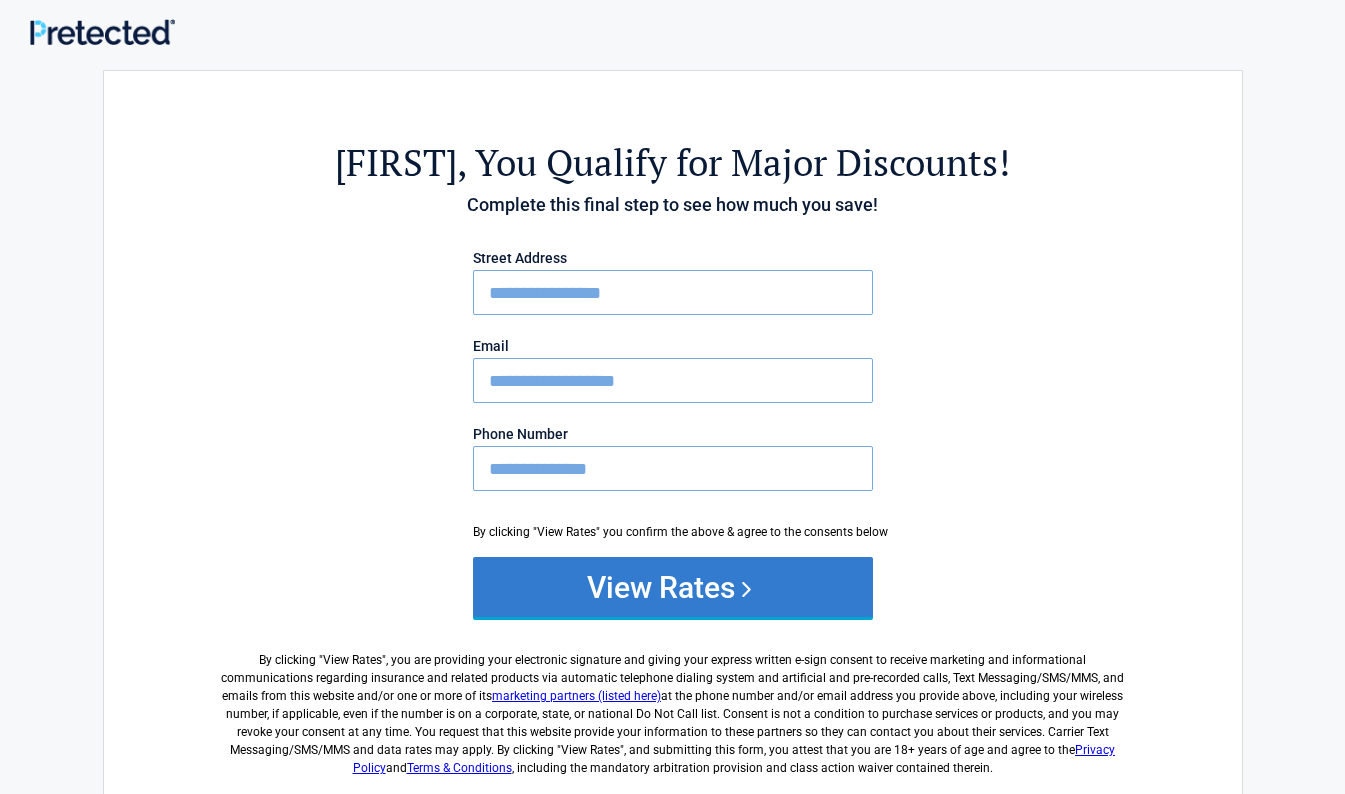 click on "View Rates" at bounding box center [673, 587] 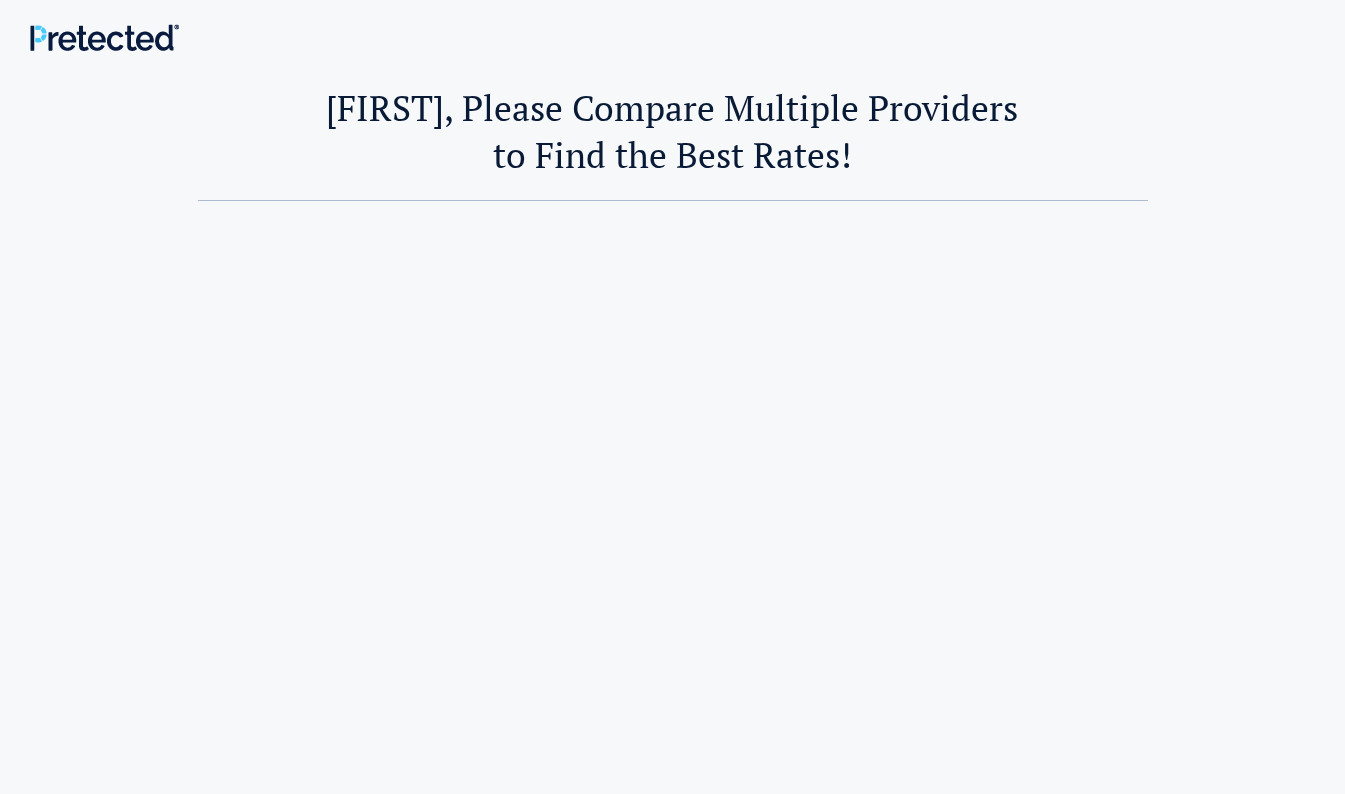 scroll, scrollTop: 0, scrollLeft: 0, axis: both 